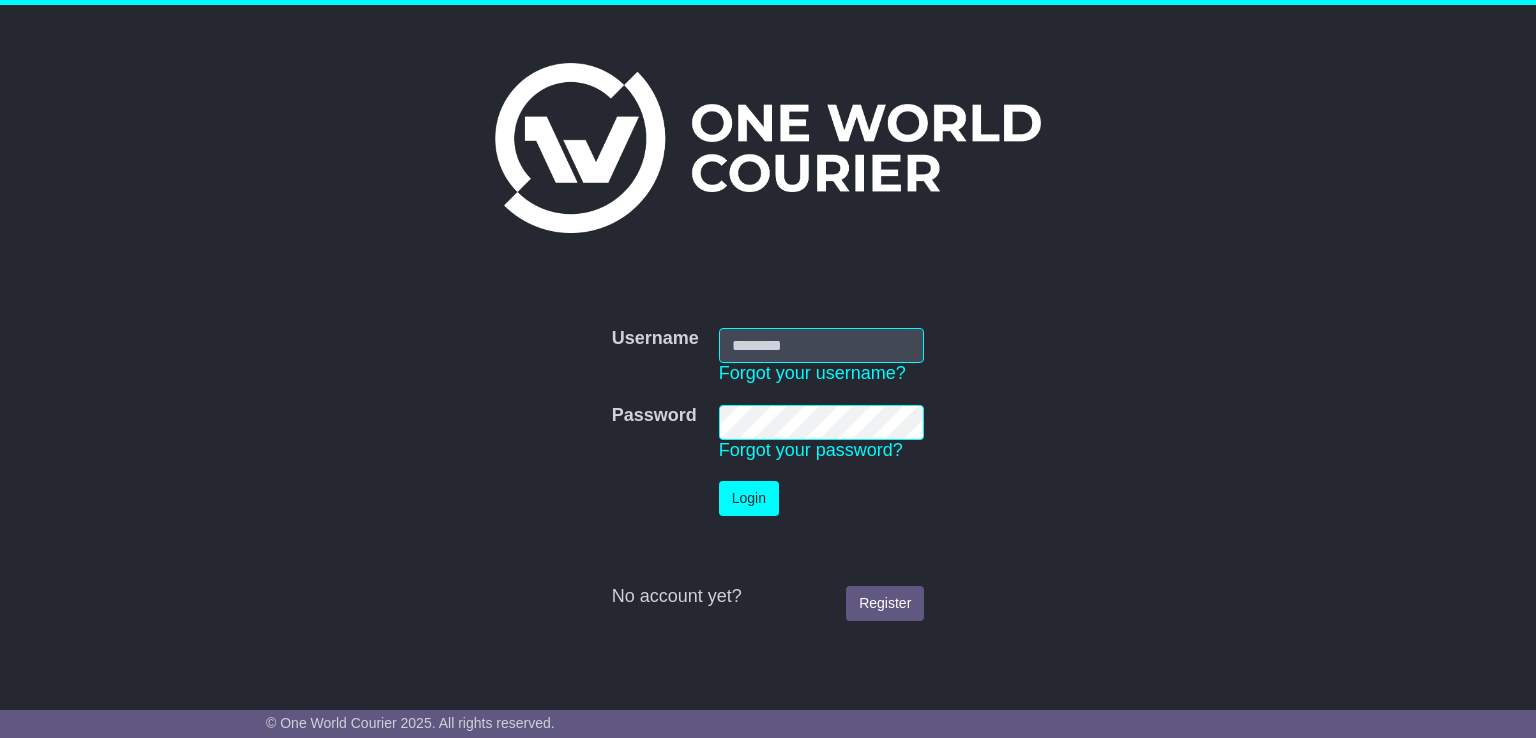 scroll, scrollTop: 0, scrollLeft: 0, axis: both 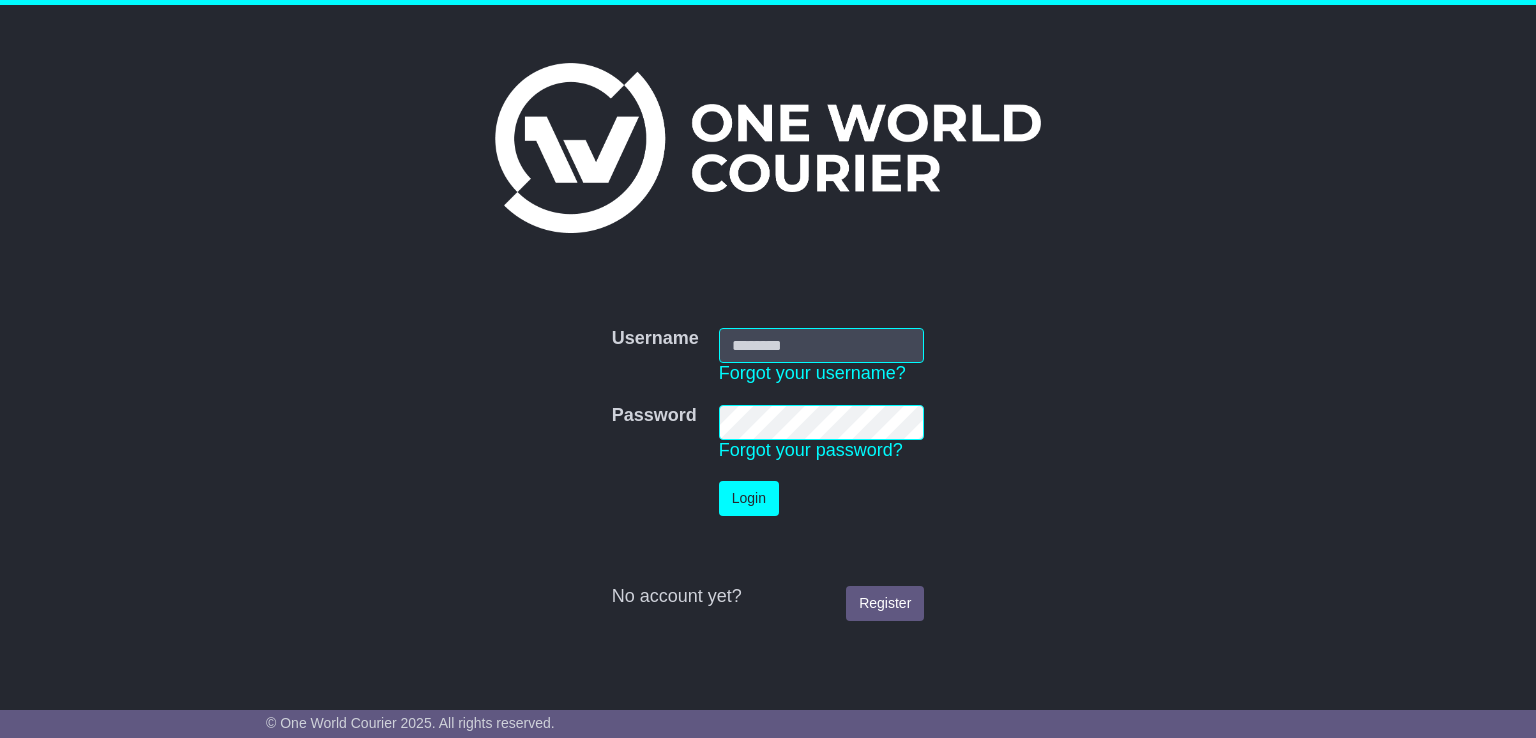 type on "**********" 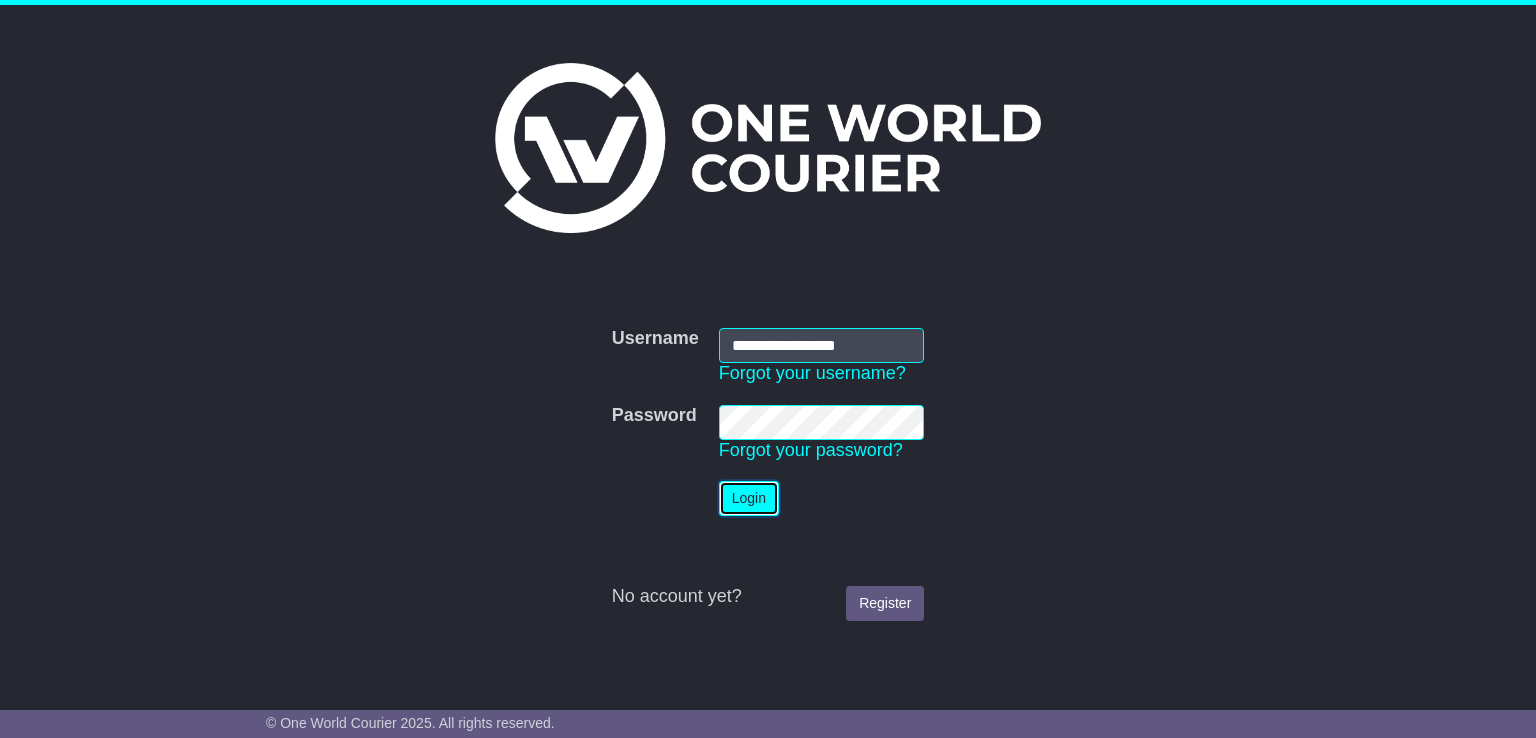 click on "Login" at bounding box center (749, 498) 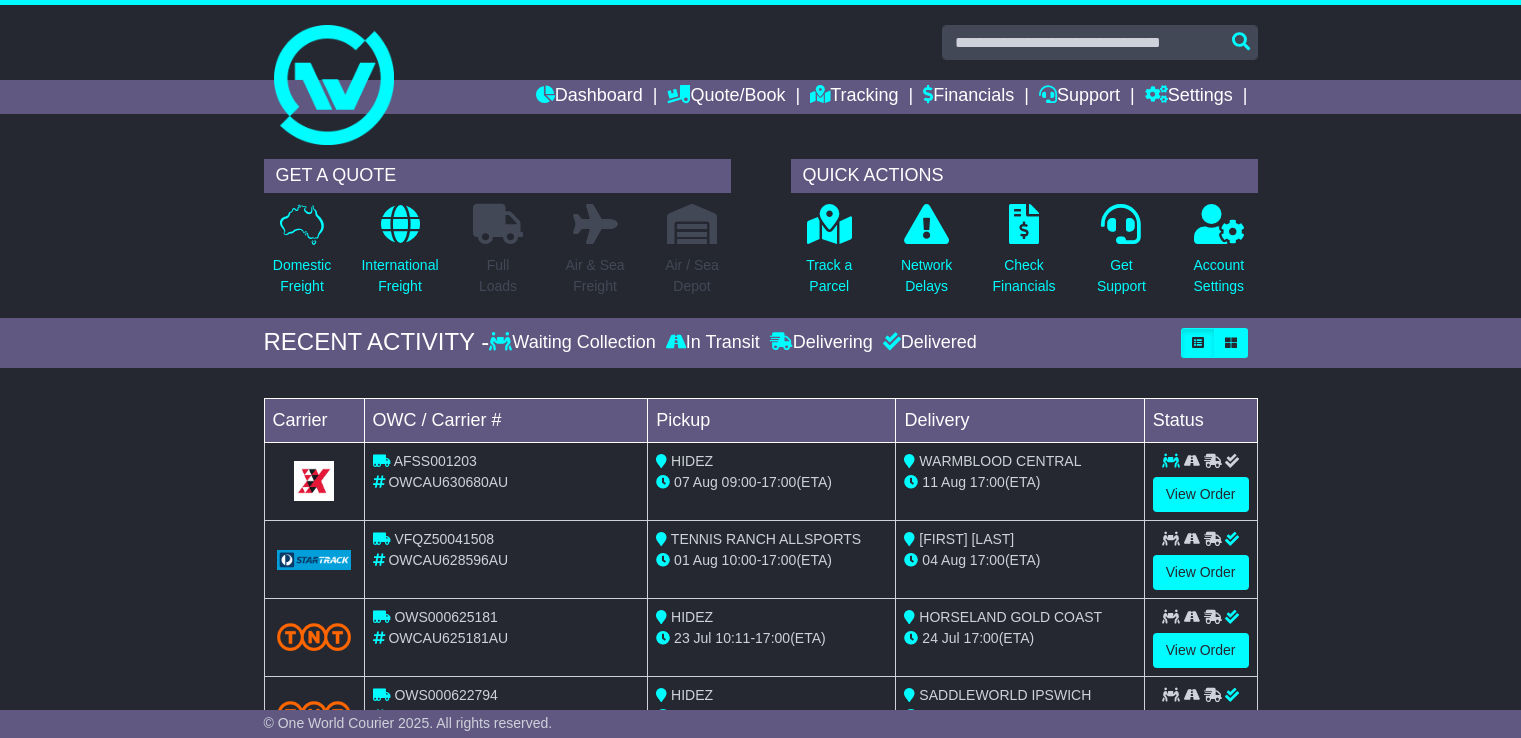 scroll, scrollTop: 0, scrollLeft: 0, axis: both 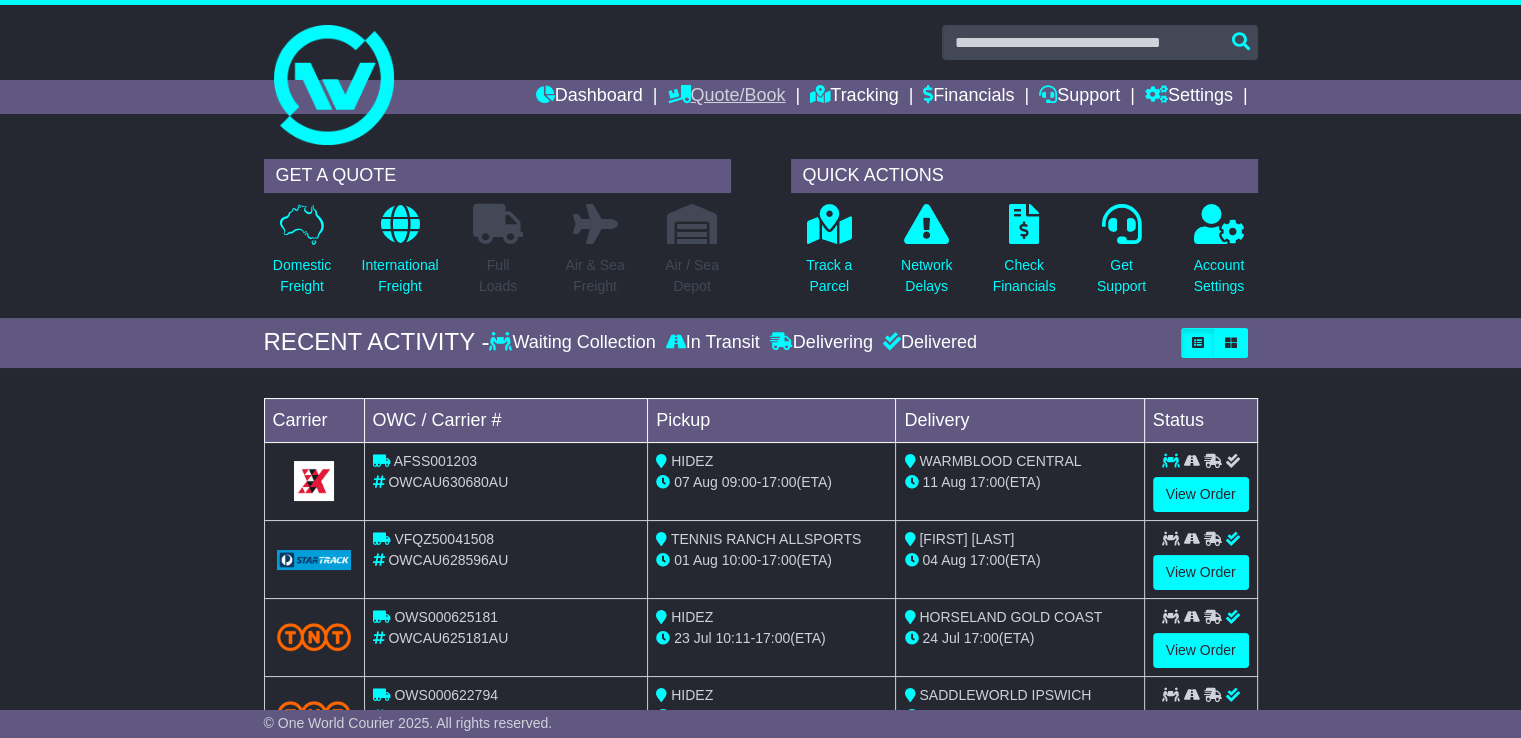 click on "Quote/Book" at bounding box center (726, 97) 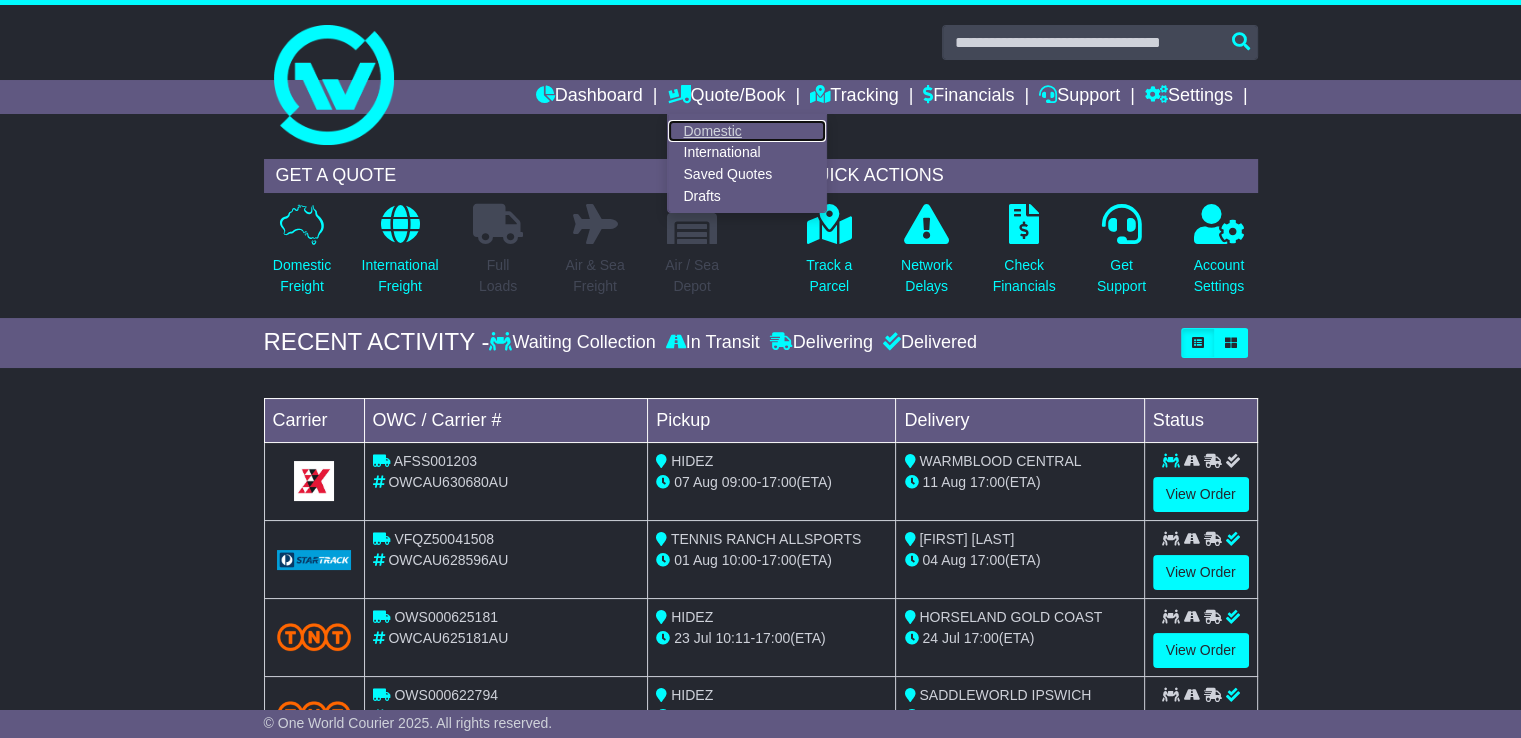click on "Domestic" at bounding box center [747, 131] 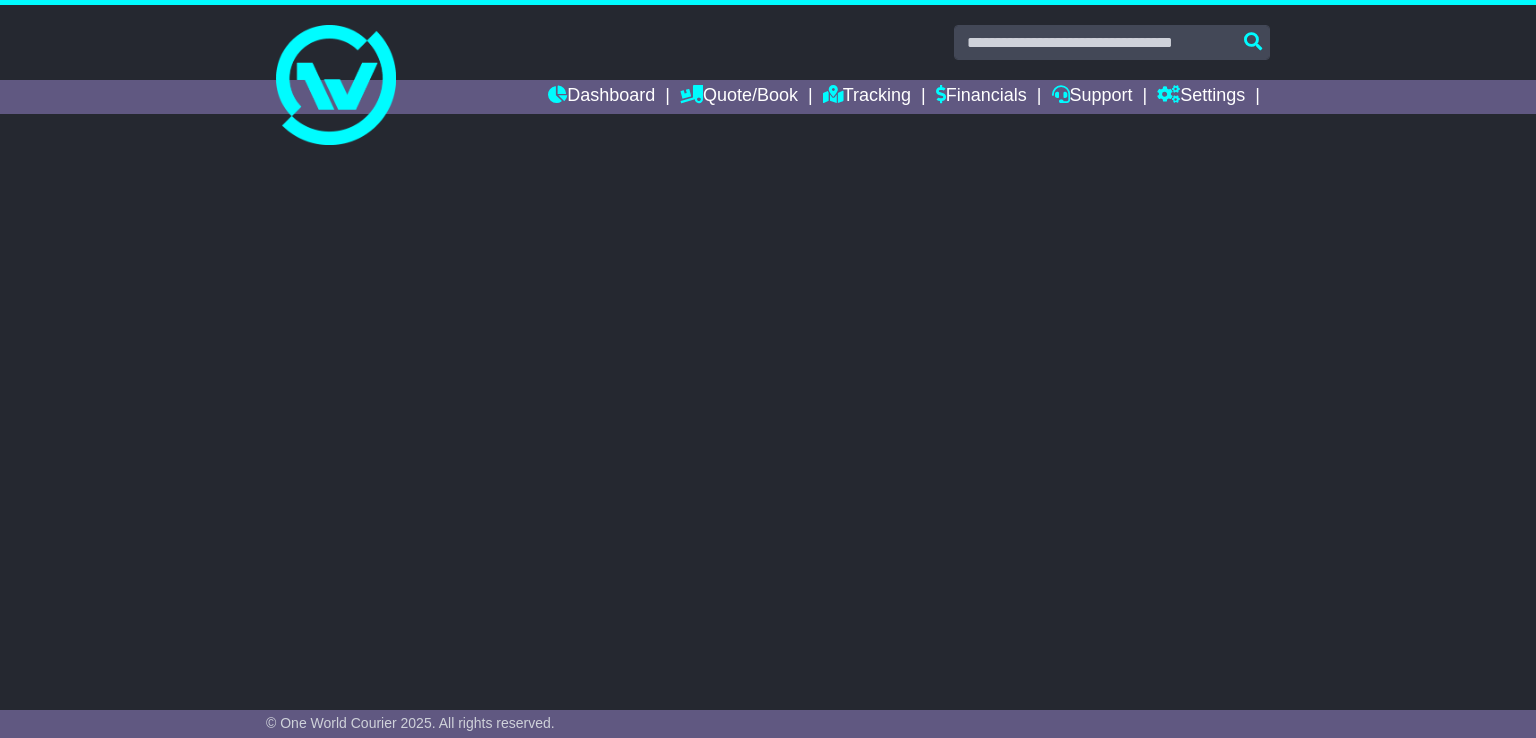 scroll, scrollTop: 0, scrollLeft: 0, axis: both 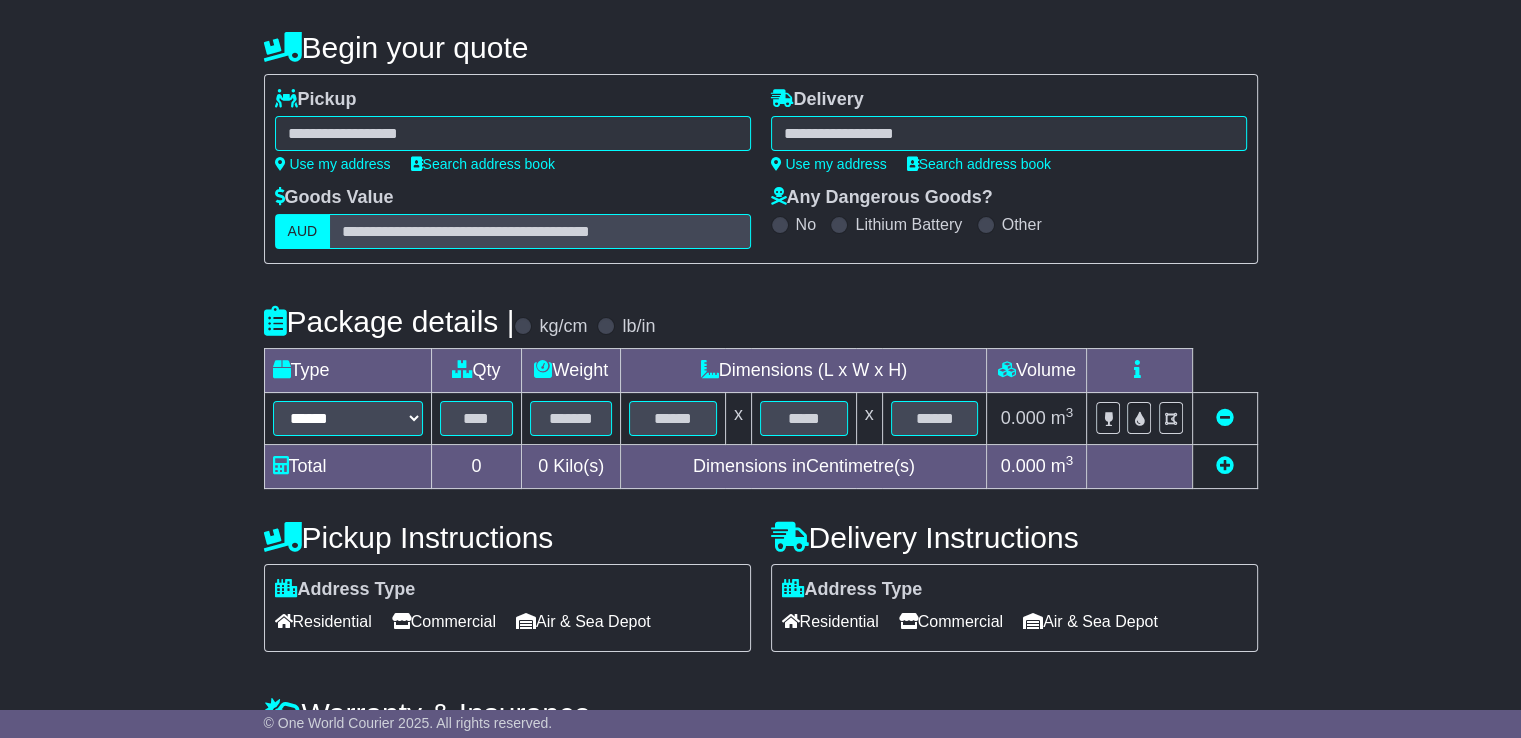 drag, startPoint x: 1535, startPoint y: 198, endPoint x: 1081, endPoint y: 287, distance: 462.64133 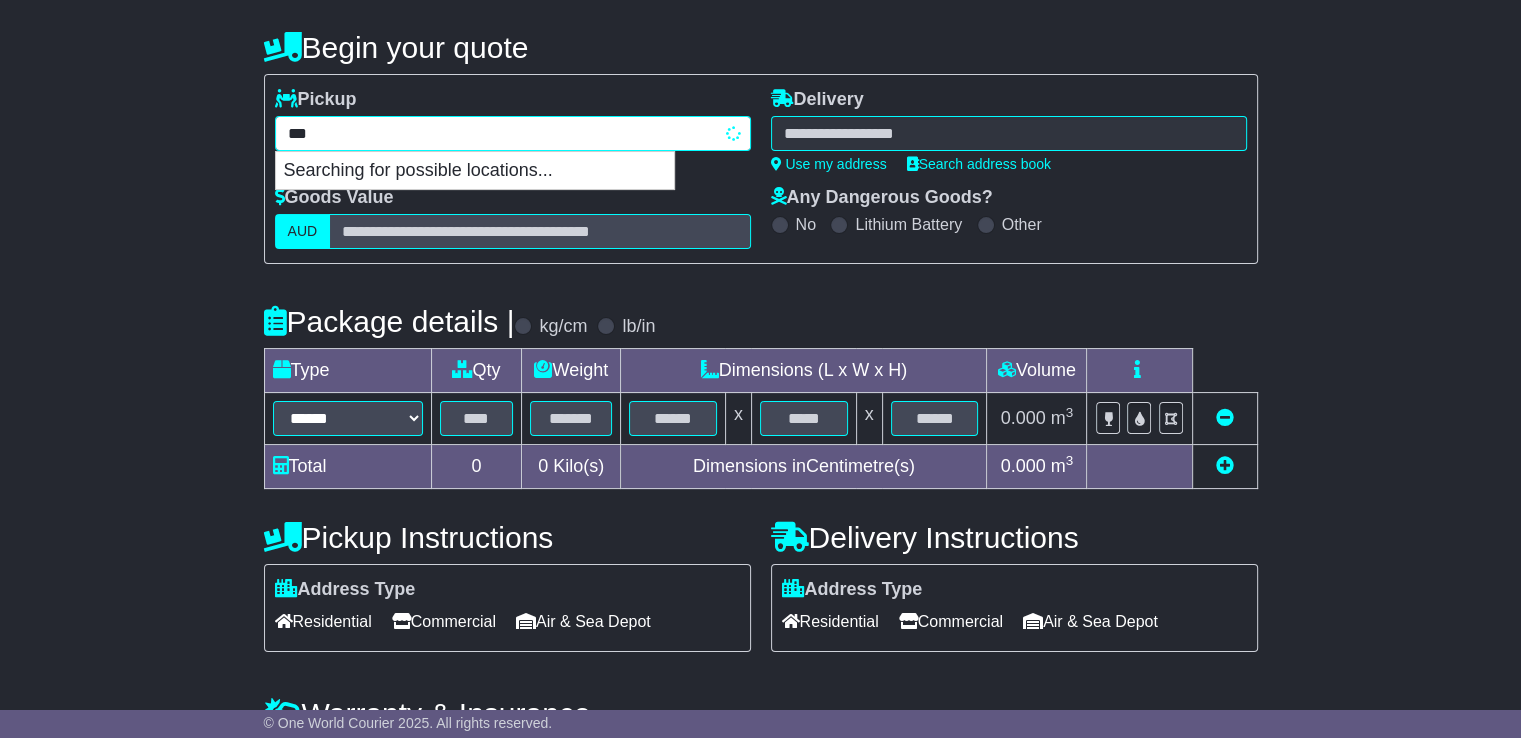 type on "****" 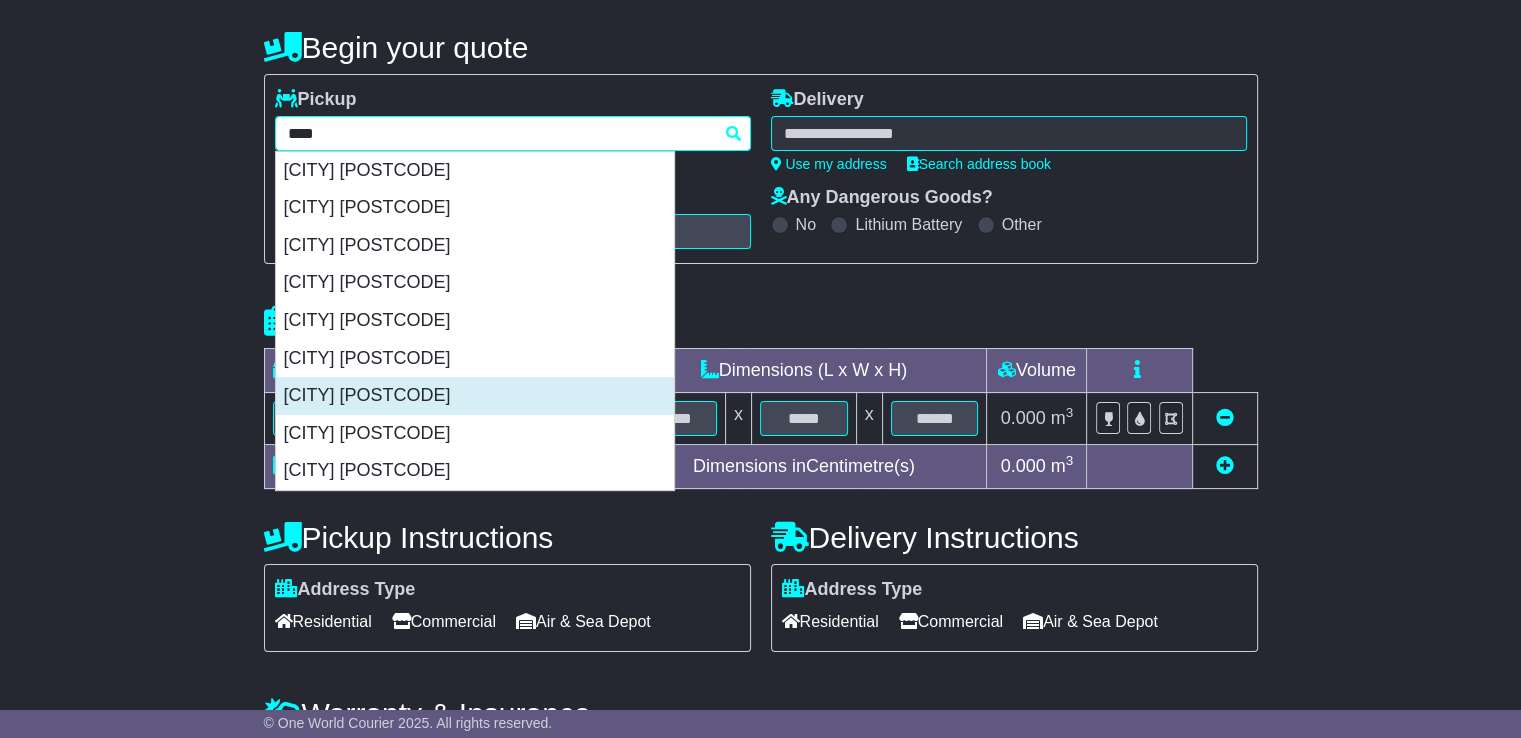 click on "RICHMOND 2753" at bounding box center (475, 396) 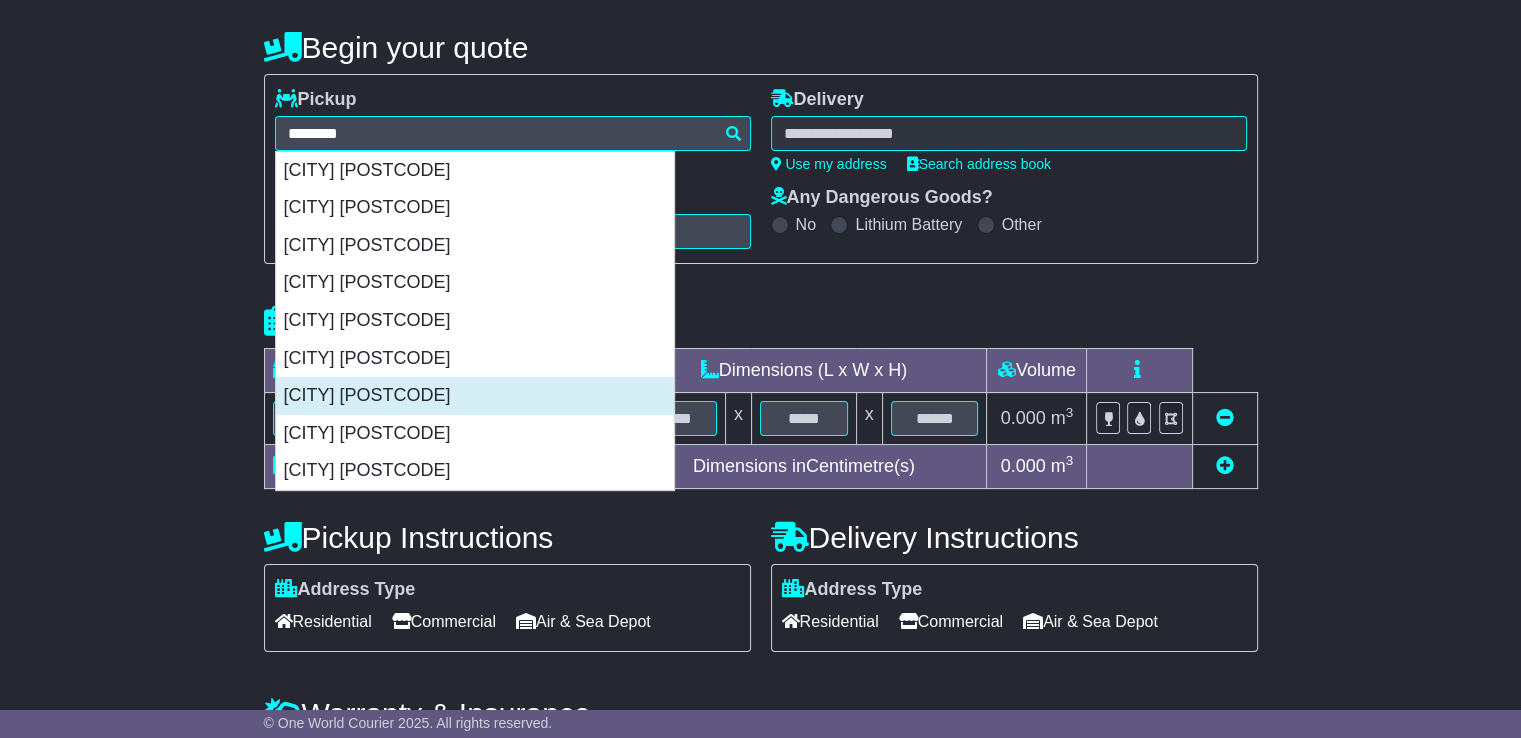 type on "**********" 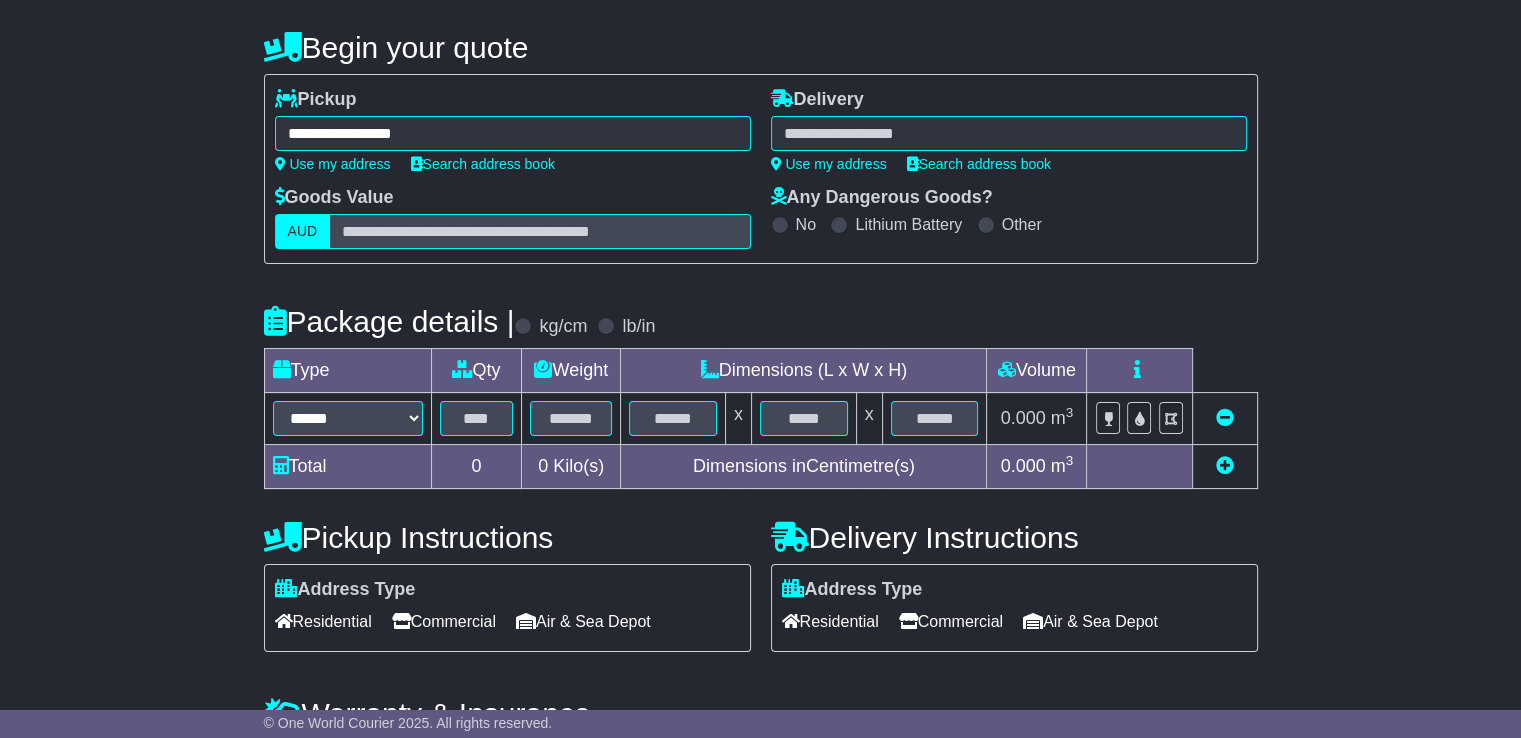 click at bounding box center (1009, 133) 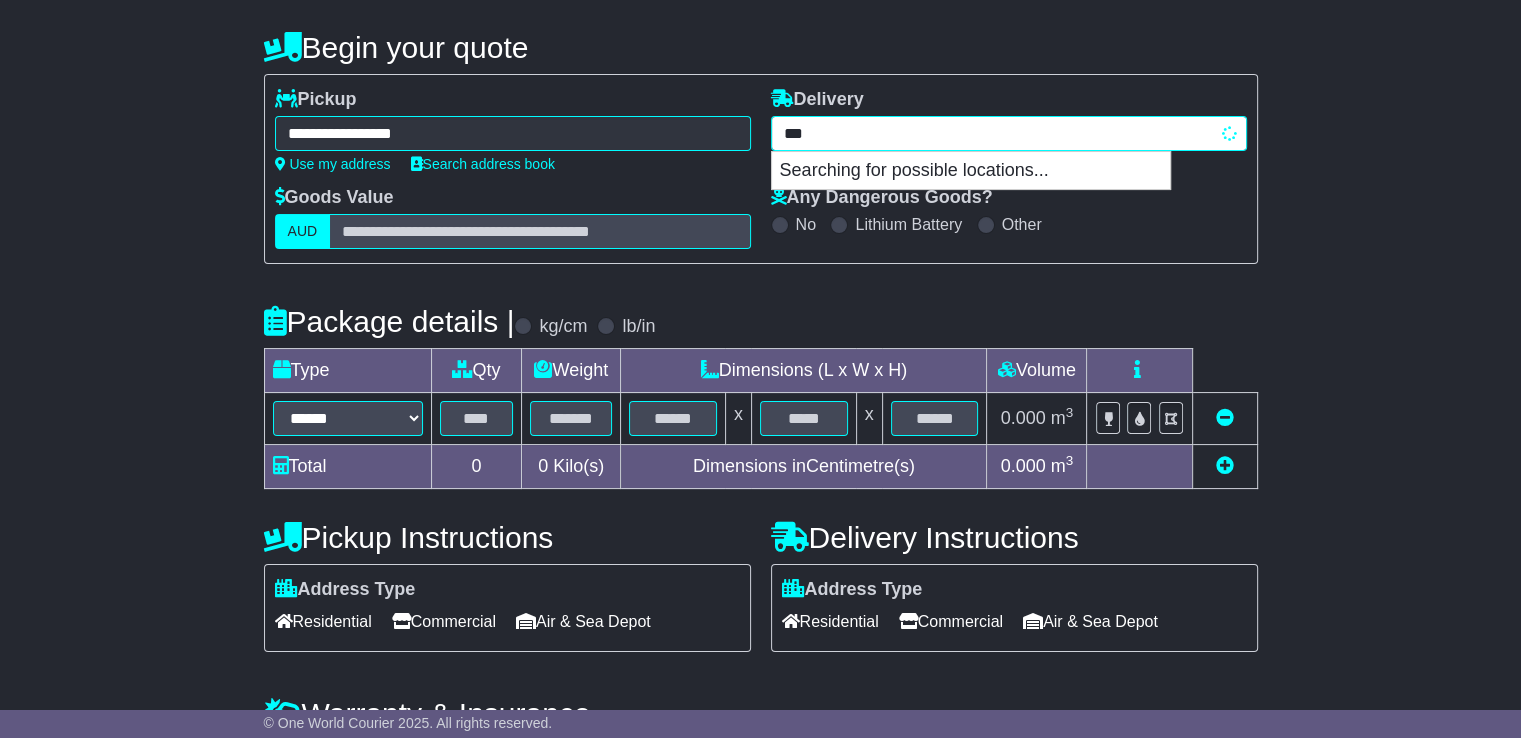 type on "****" 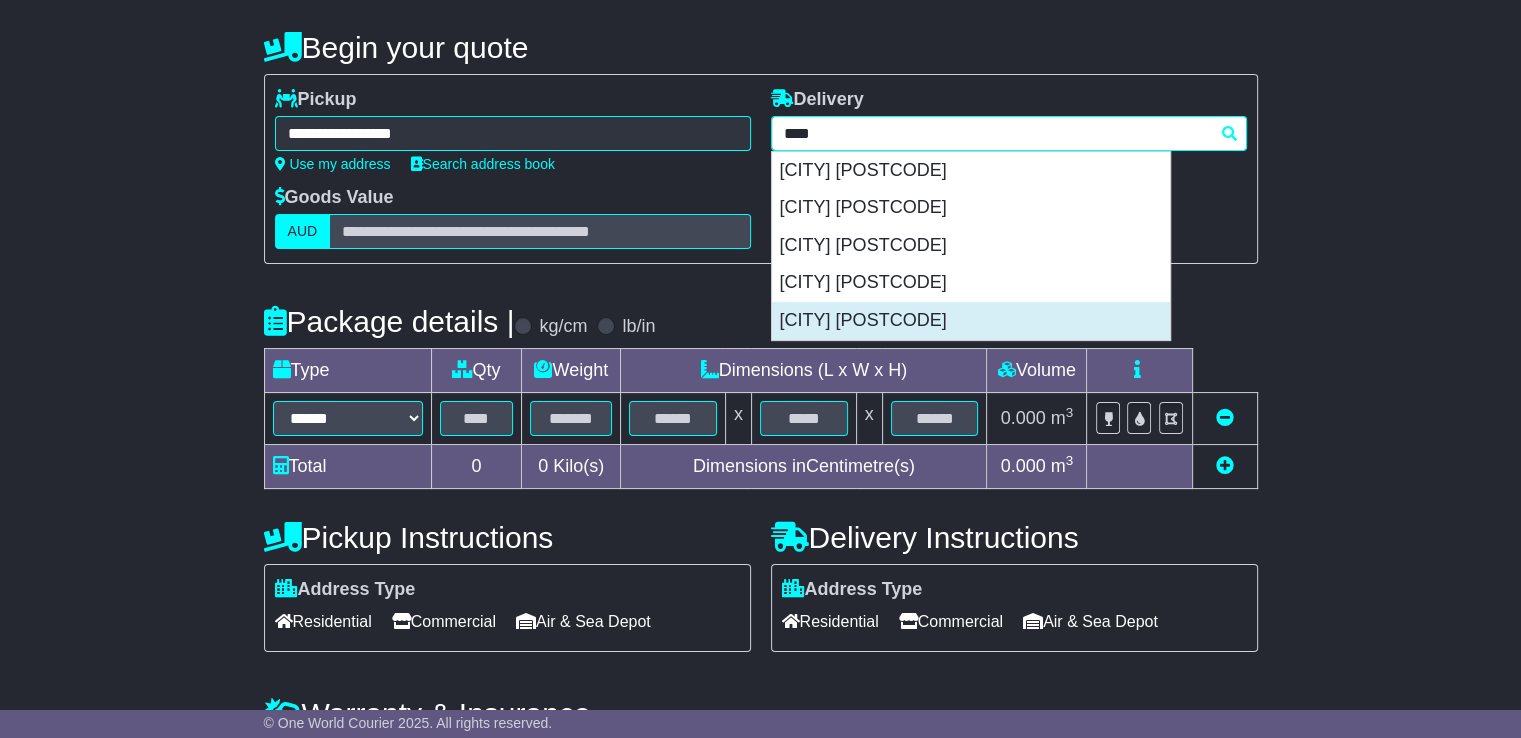 click on "YARRA GLEN 3775" at bounding box center (971, 321) 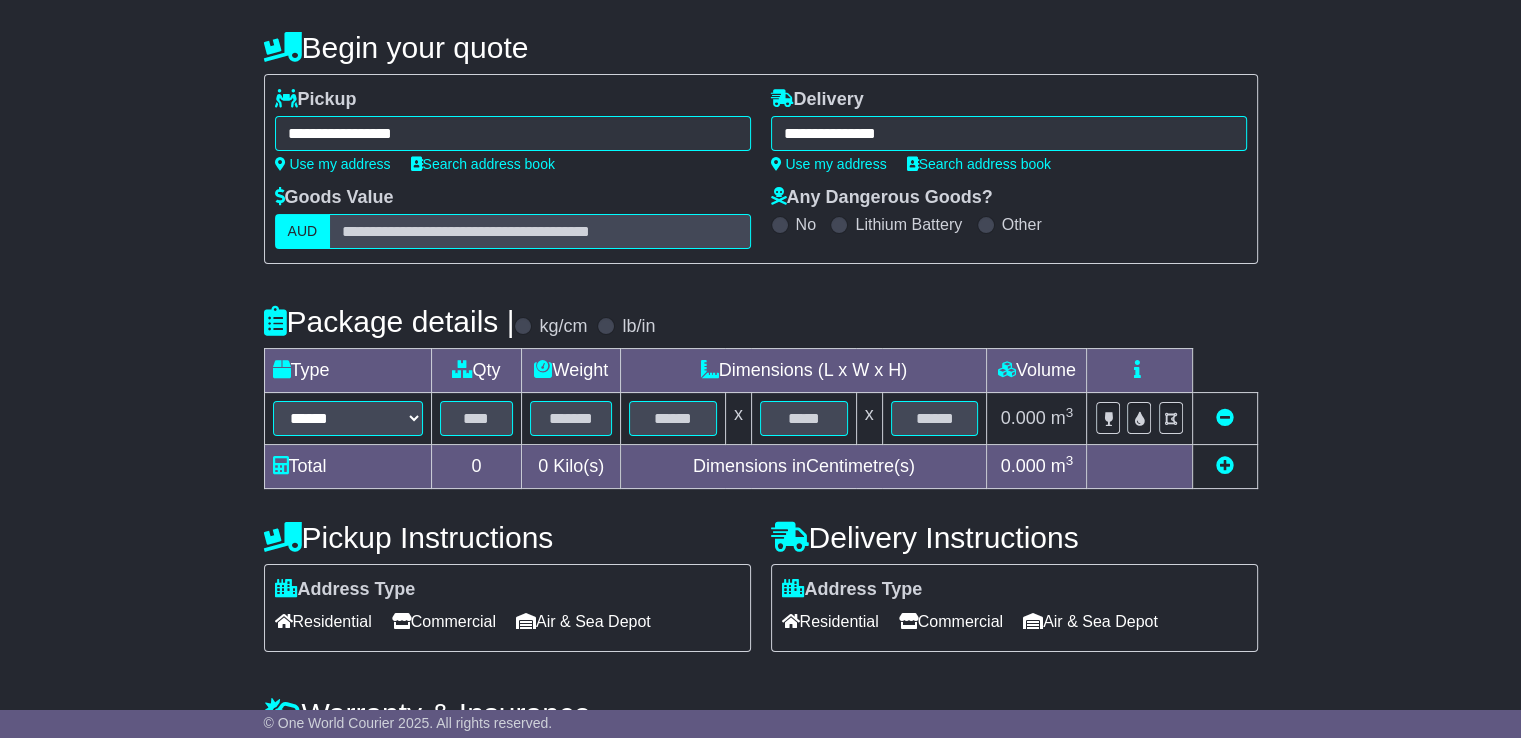 type on "**********" 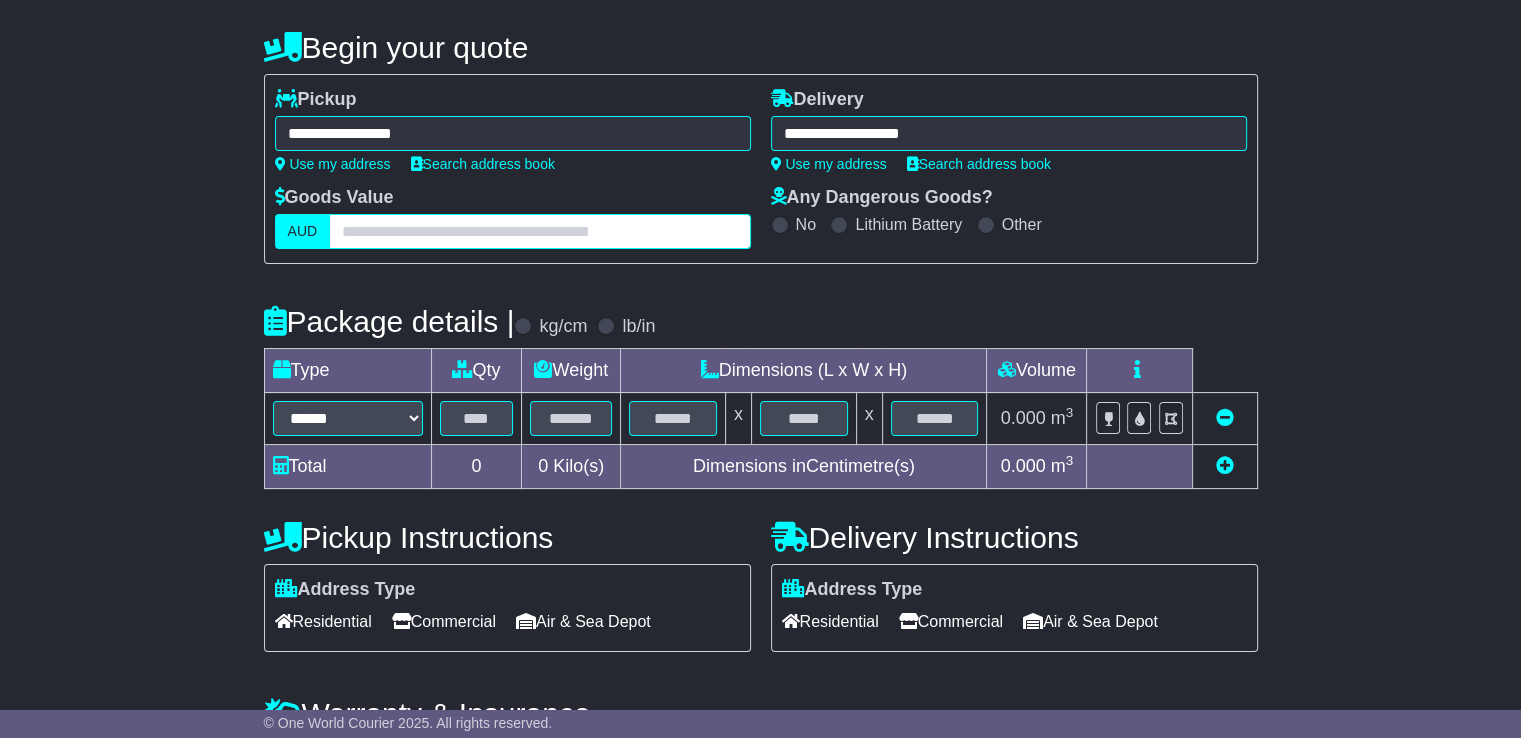 click at bounding box center (539, 231) 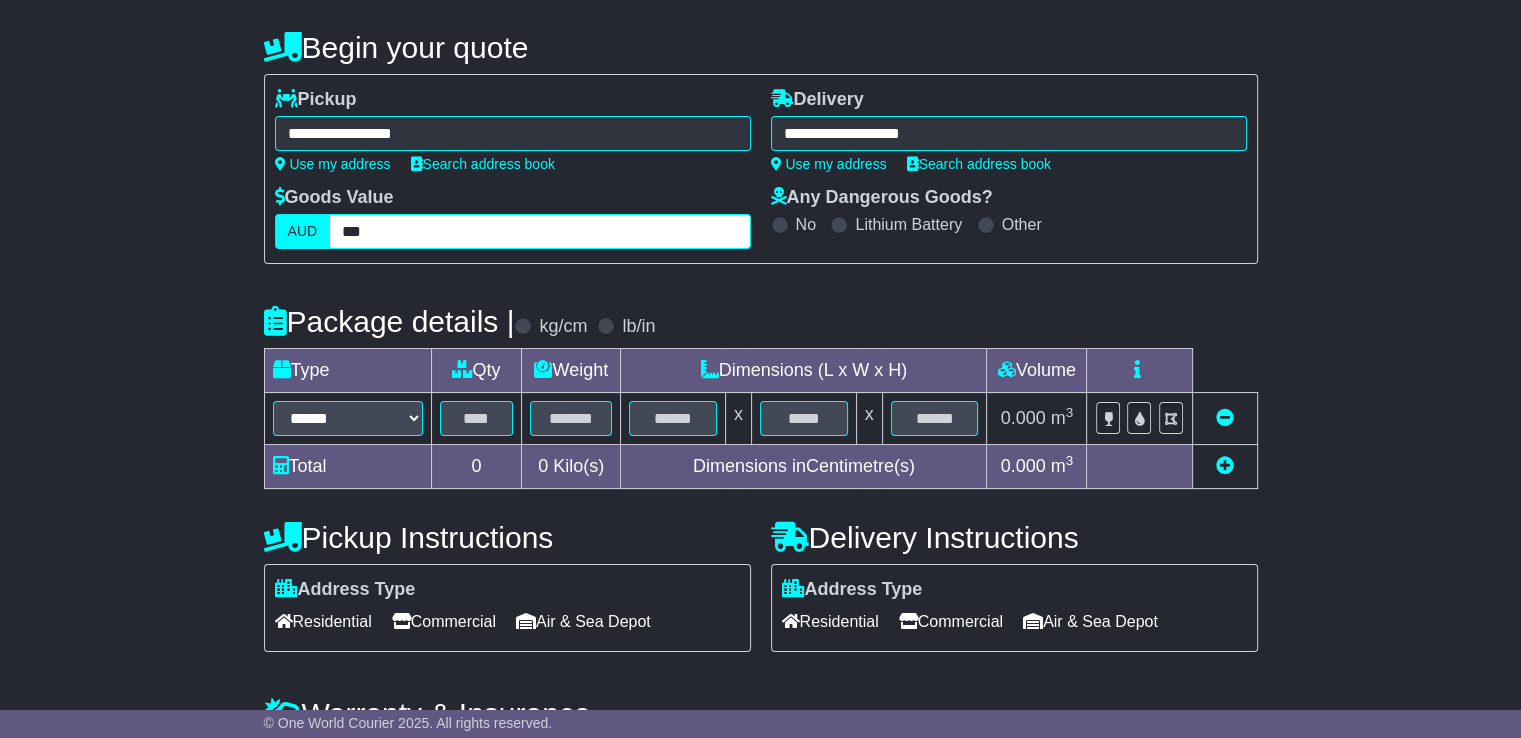 type on "***" 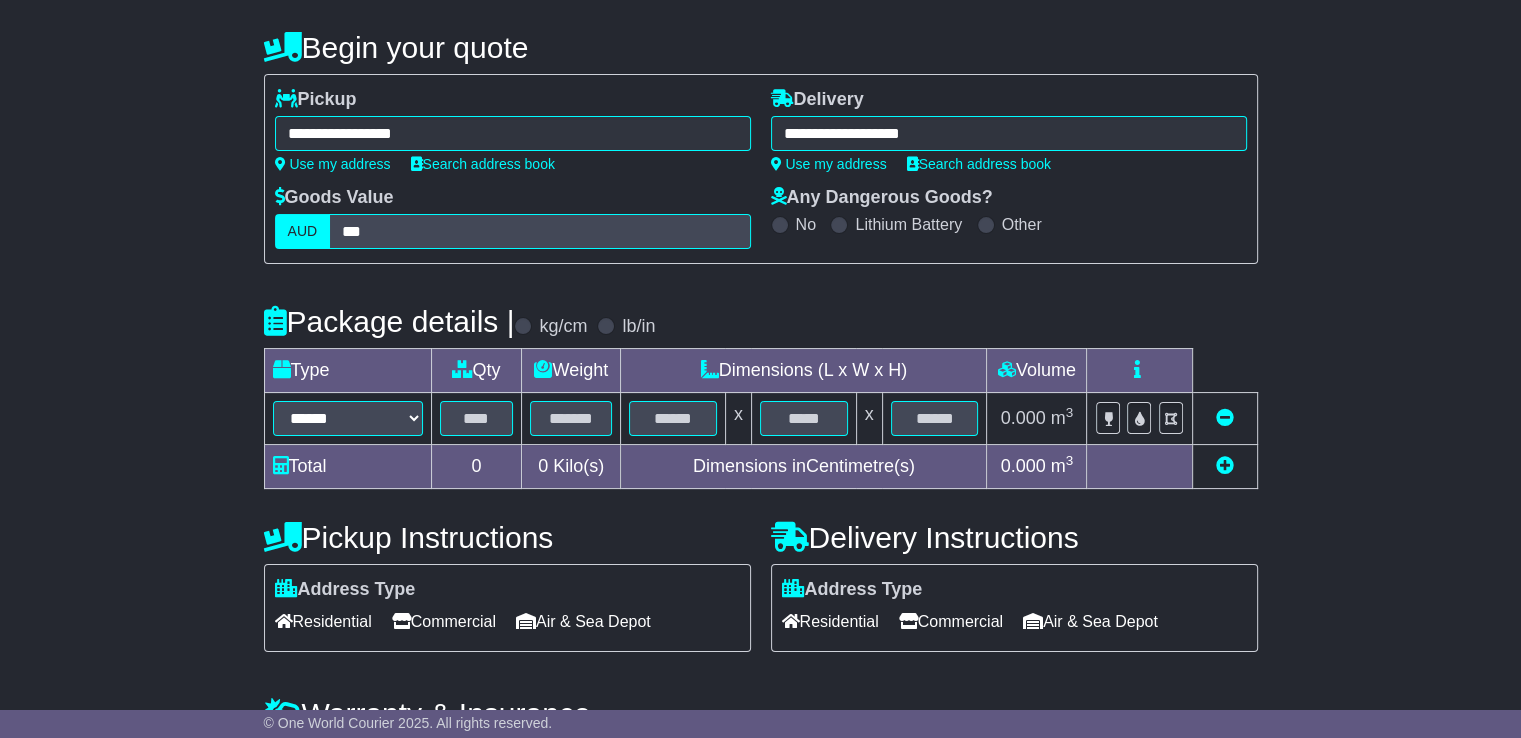 drag, startPoint x: 324, startPoint y: 404, endPoint x: 192, endPoint y: 246, distance: 205.88347 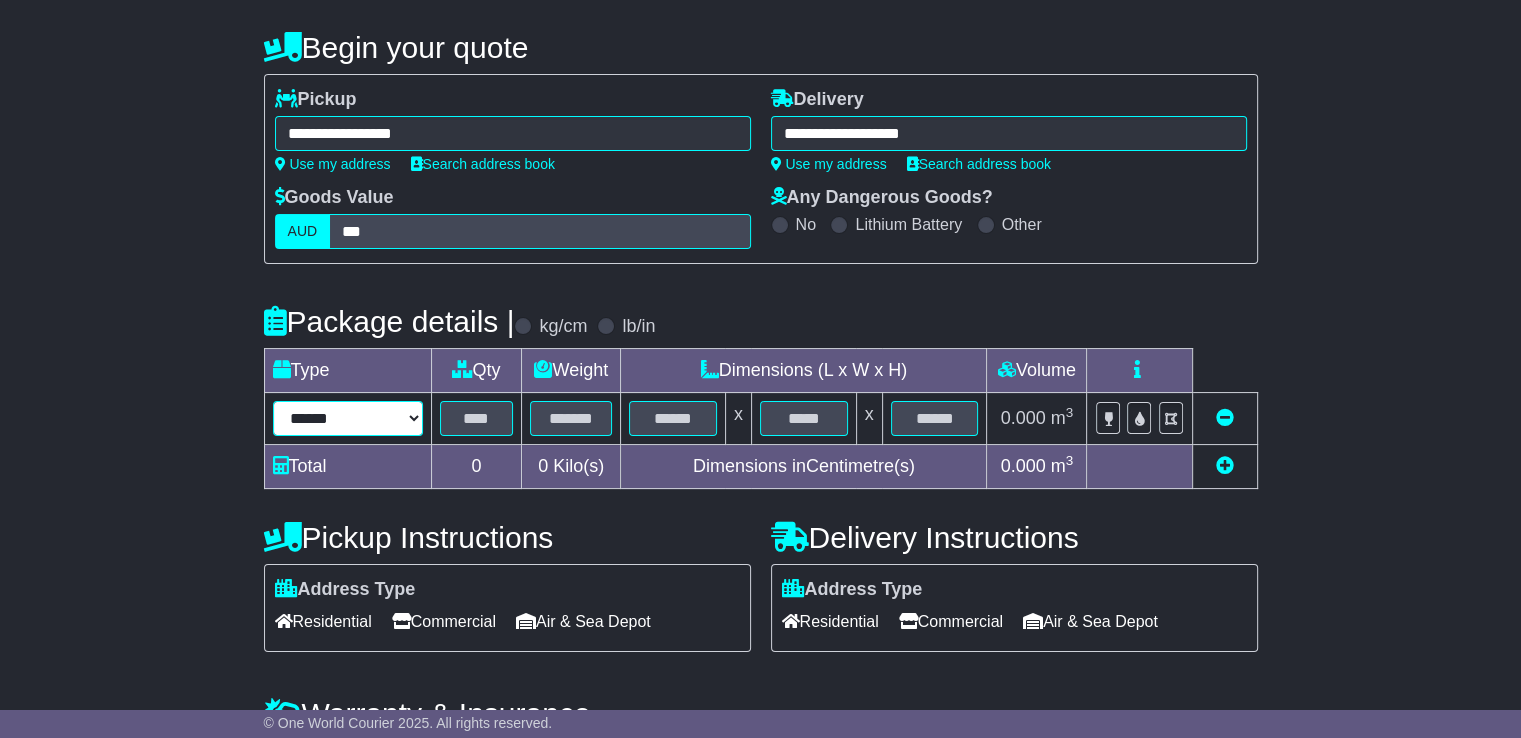 click on "****** ****** *** ******** ***** **** **** ****** *** *******" at bounding box center [348, 418] 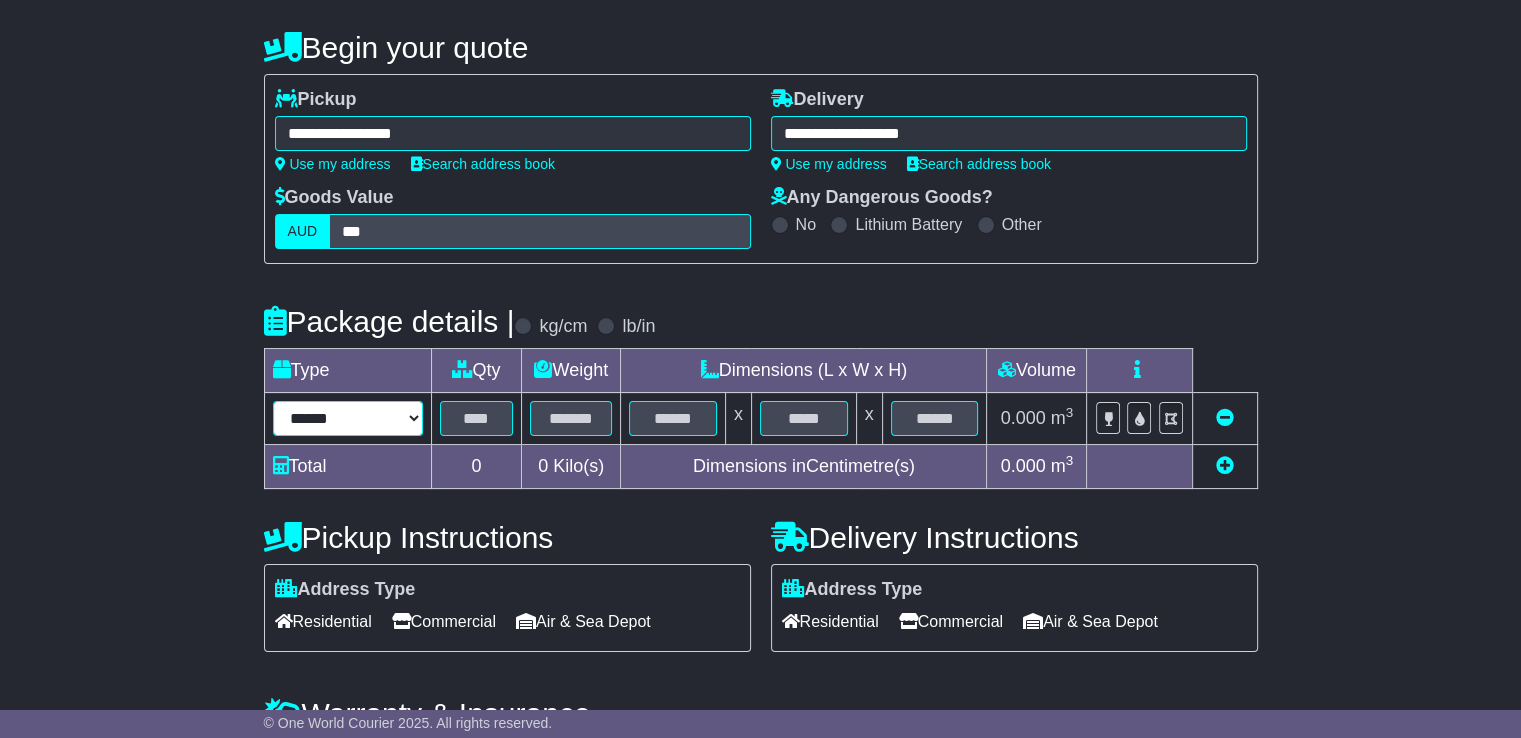 select on "*****" 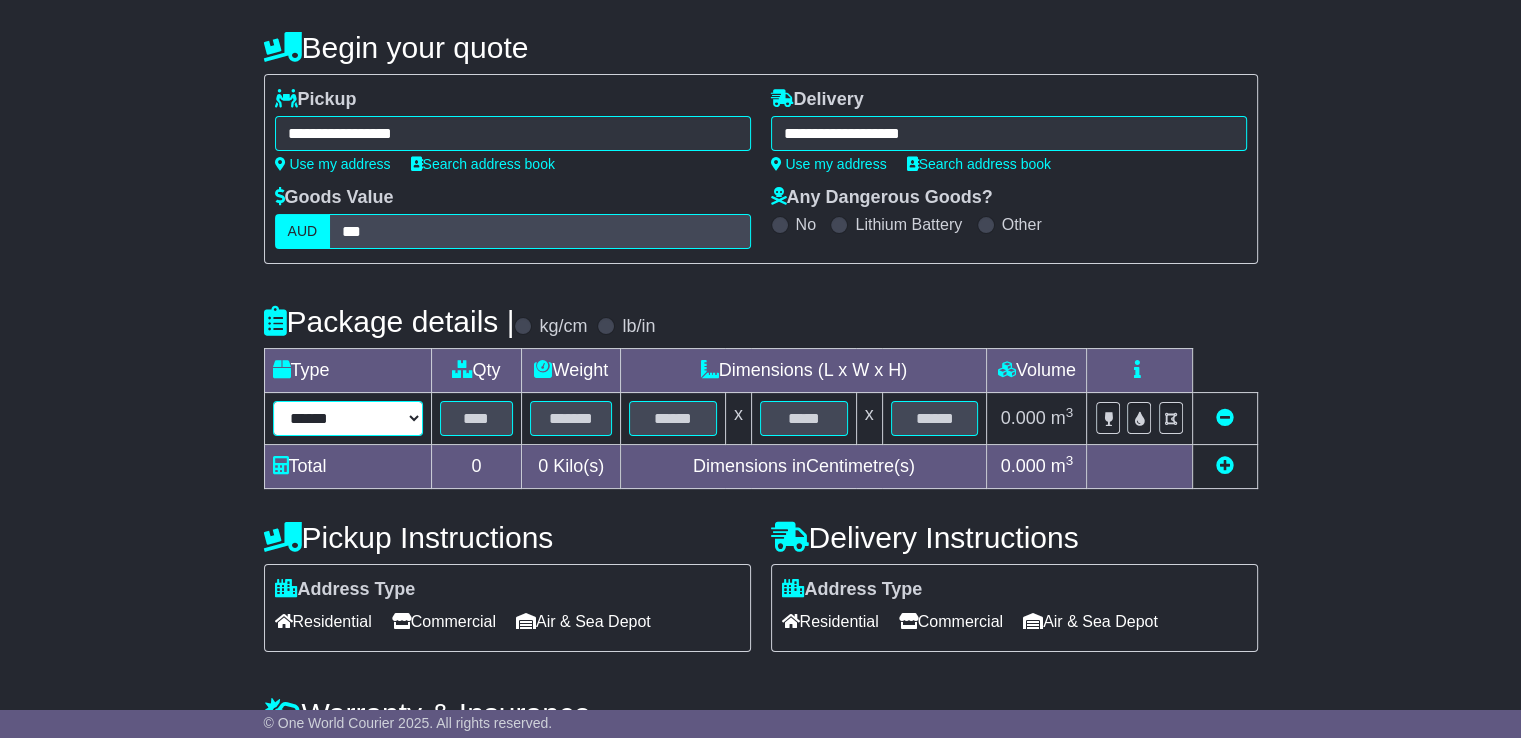 click on "****** ****** *** ******** ***** **** **** ****** *** *******" at bounding box center [348, 418] 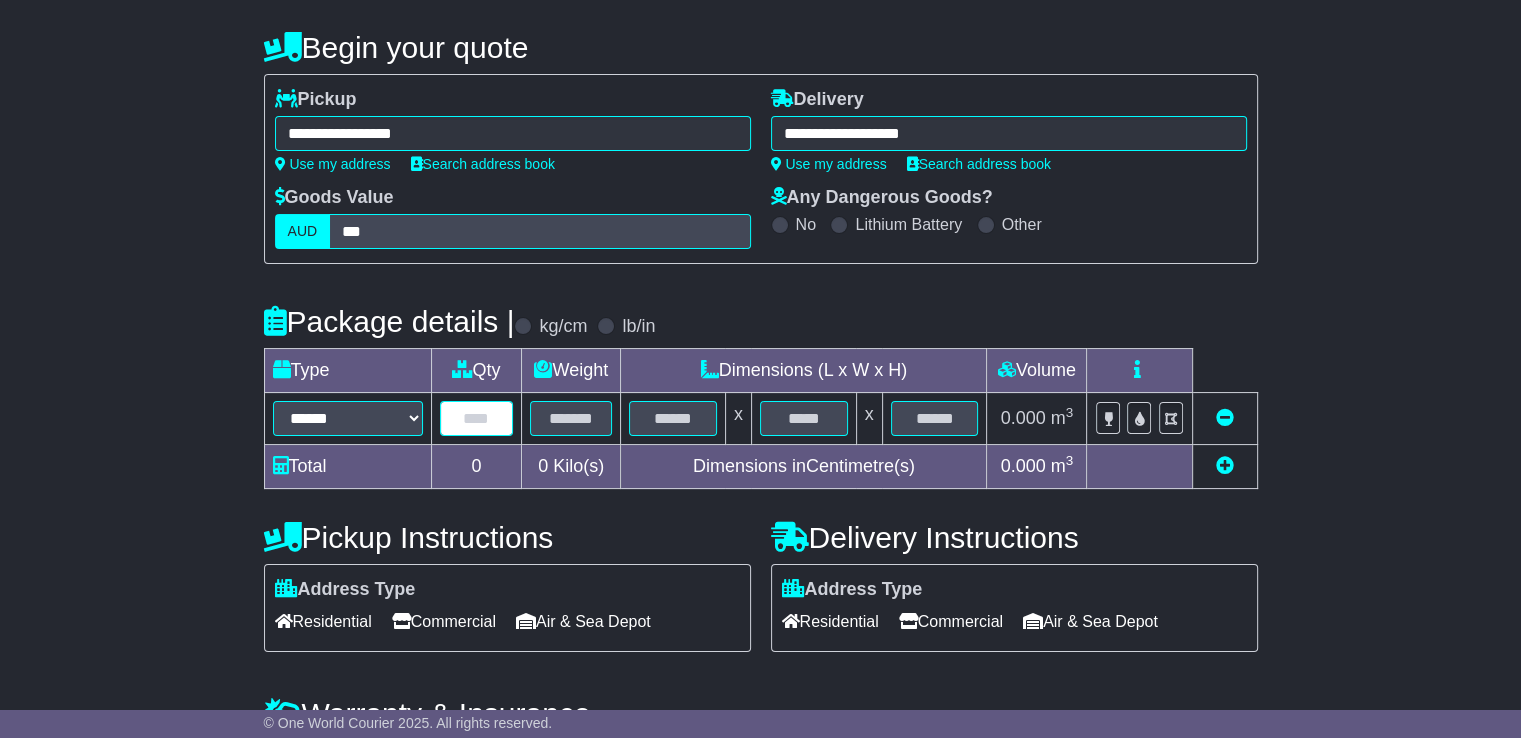 click at bounding box center [477, 418] 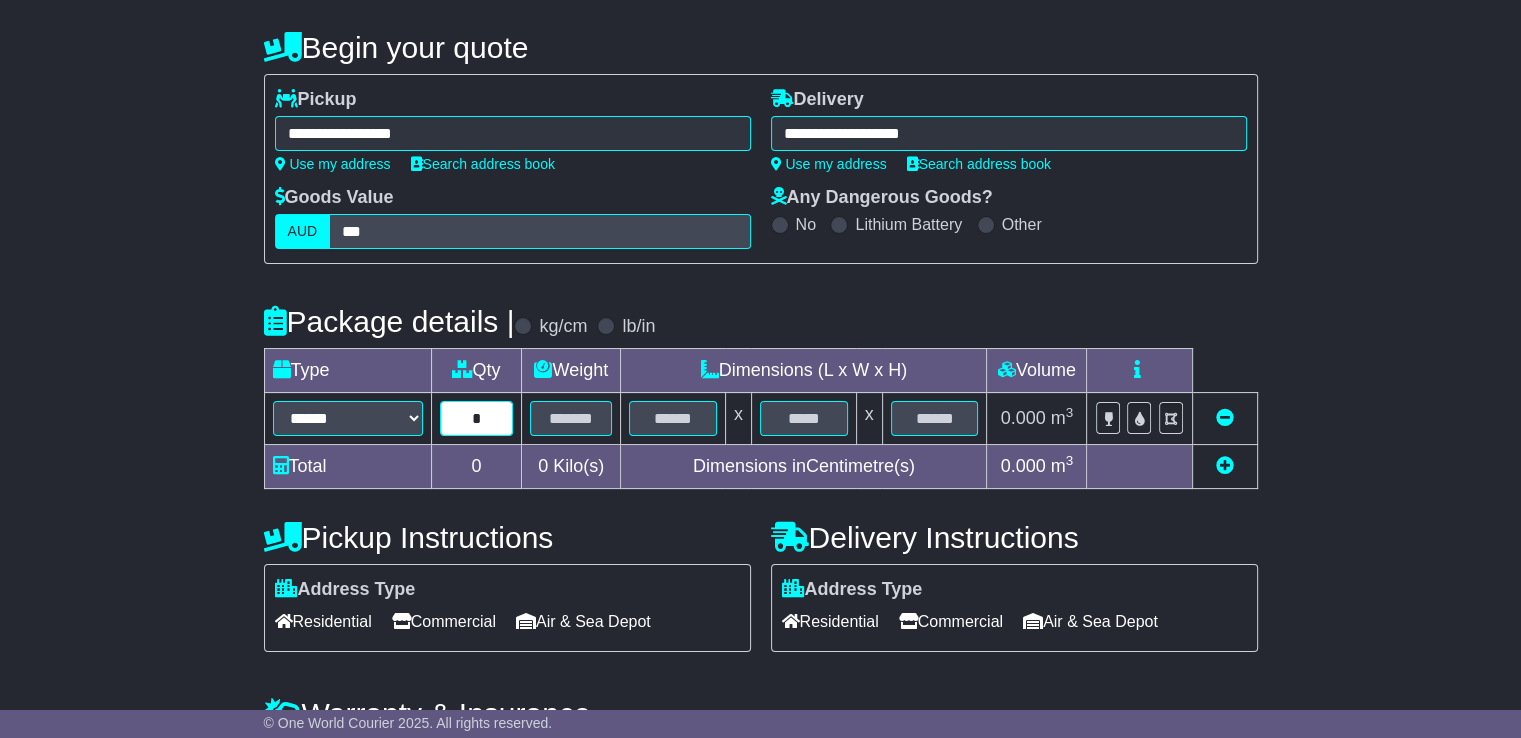 type on "*" 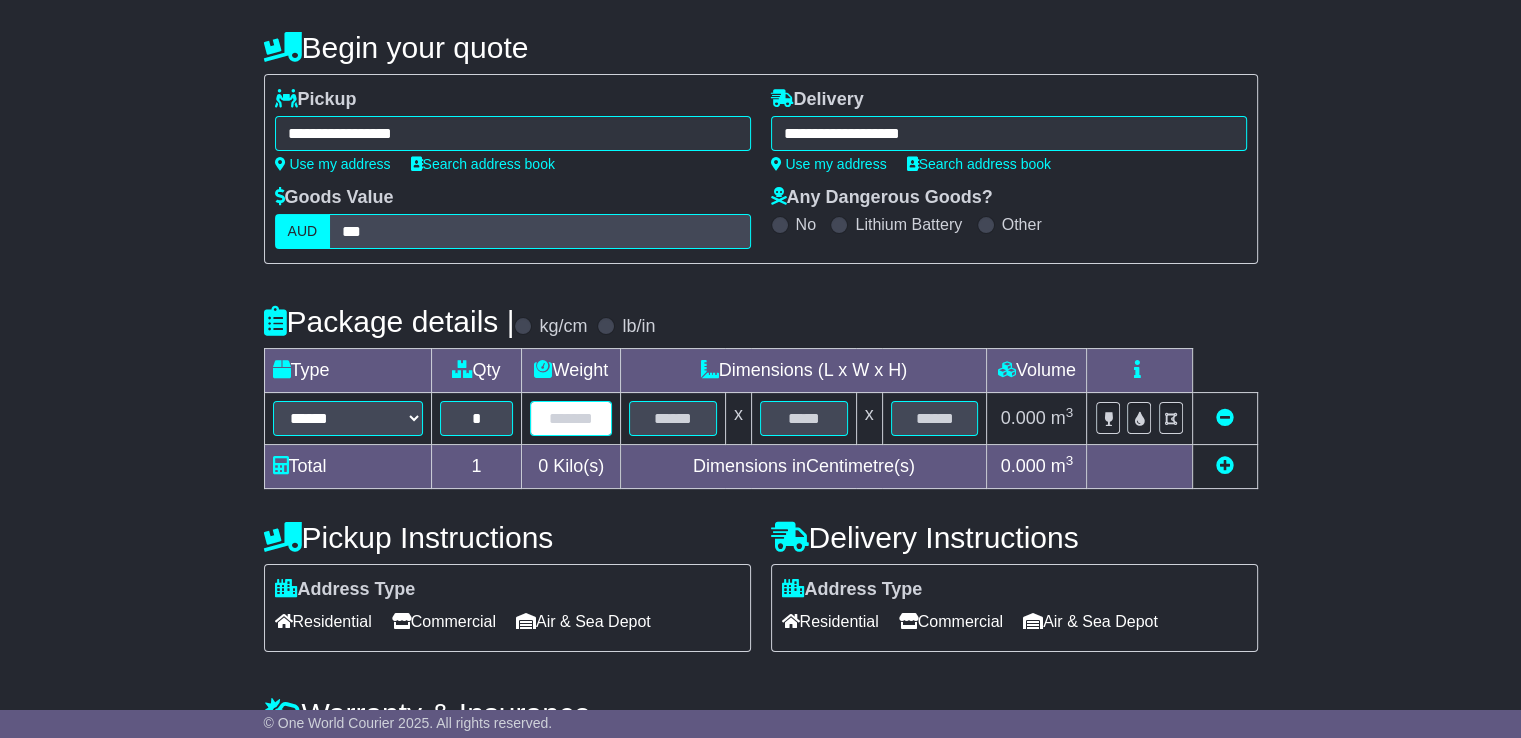 click at bounding box center [571, 418] 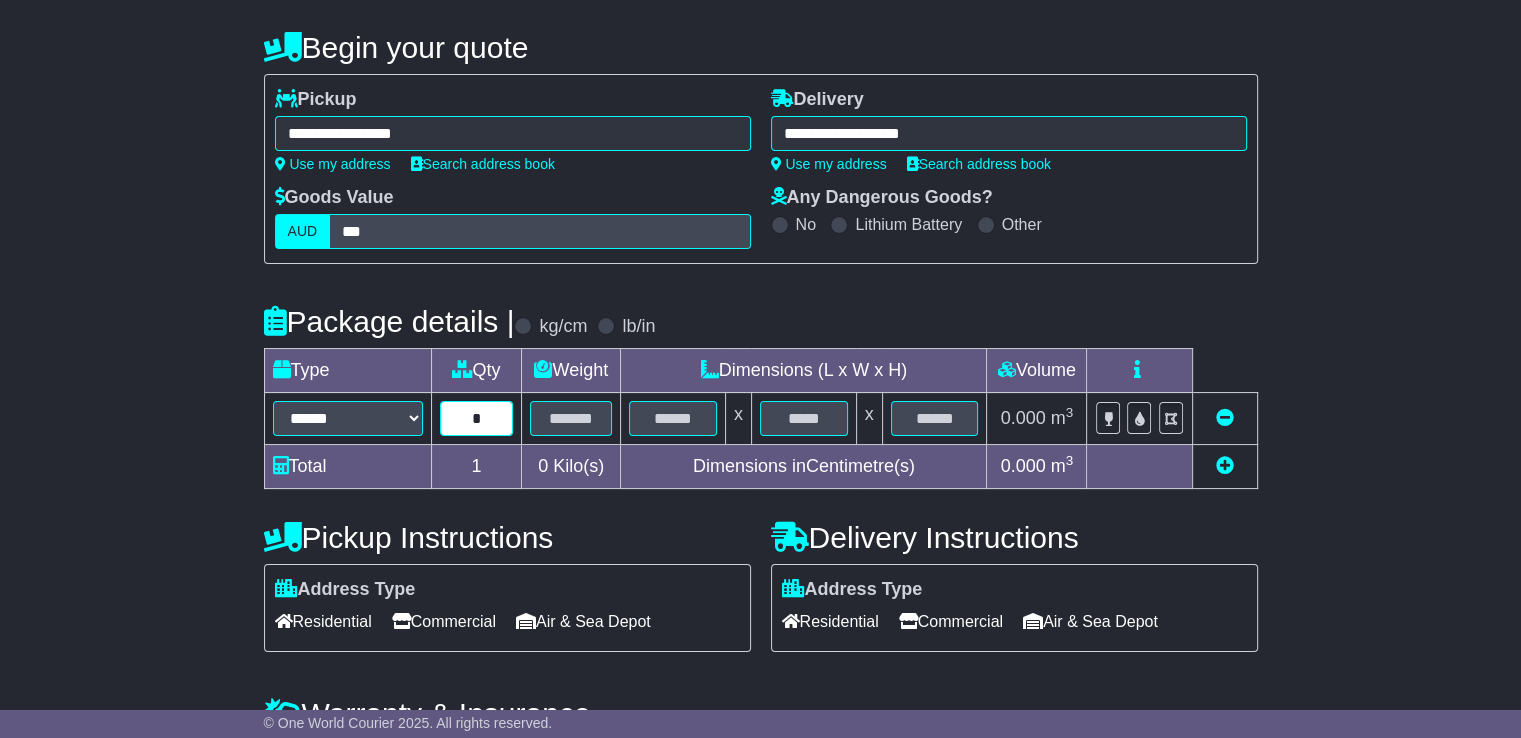 drag, startPoint x: 482, startPoint y: 421, endPoint x: 348, endPoint y: 414, distance: 134.18271 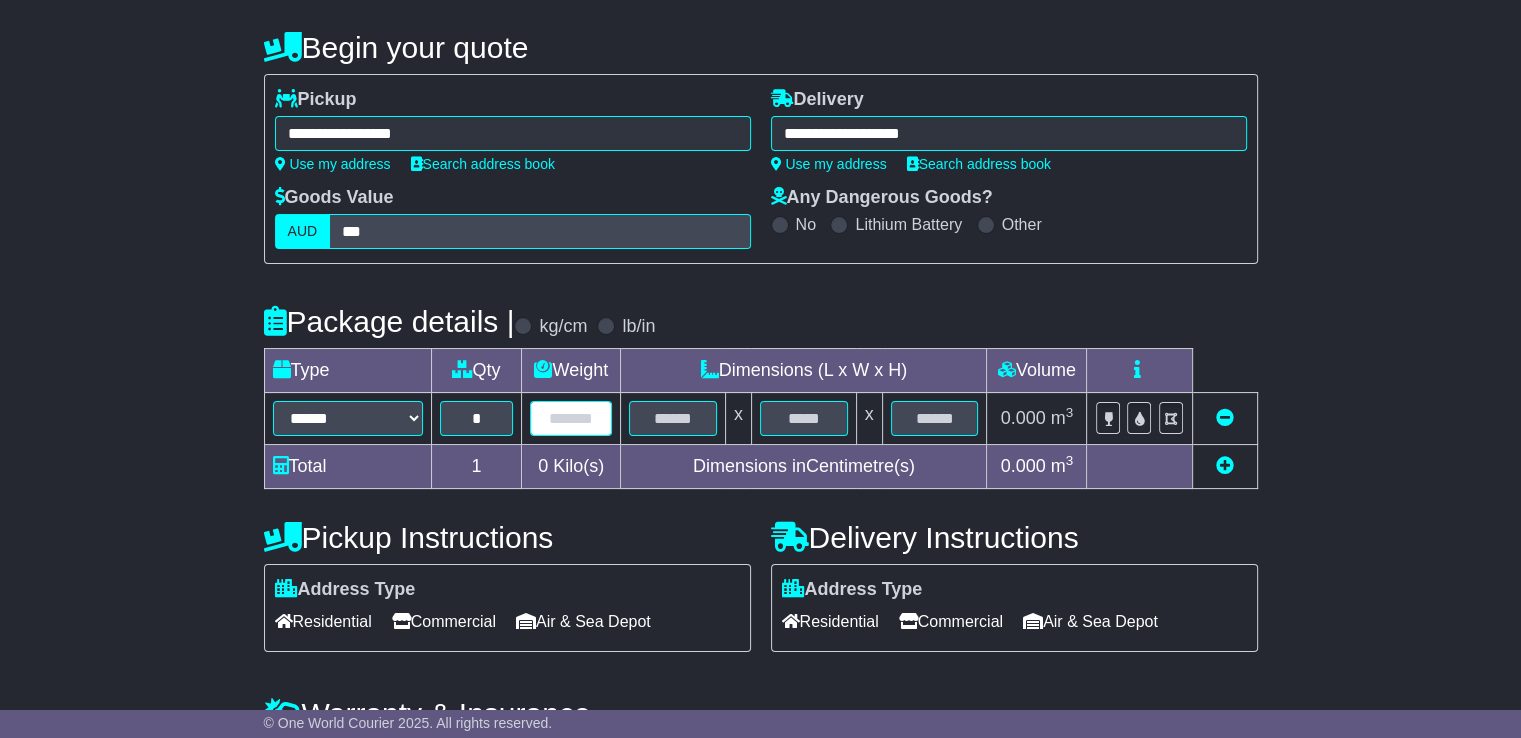 click at bounding box center (571, 418) 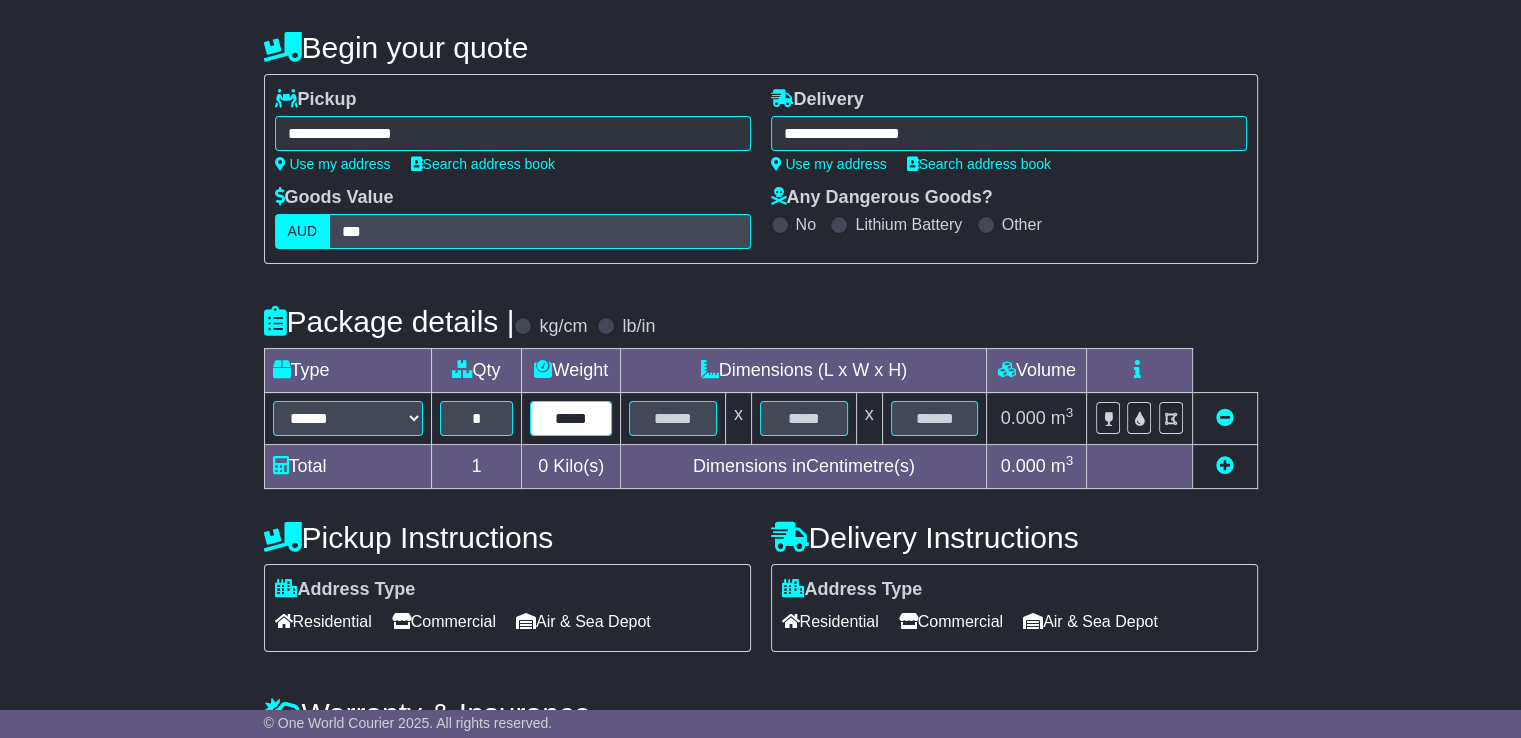 type on "*****" 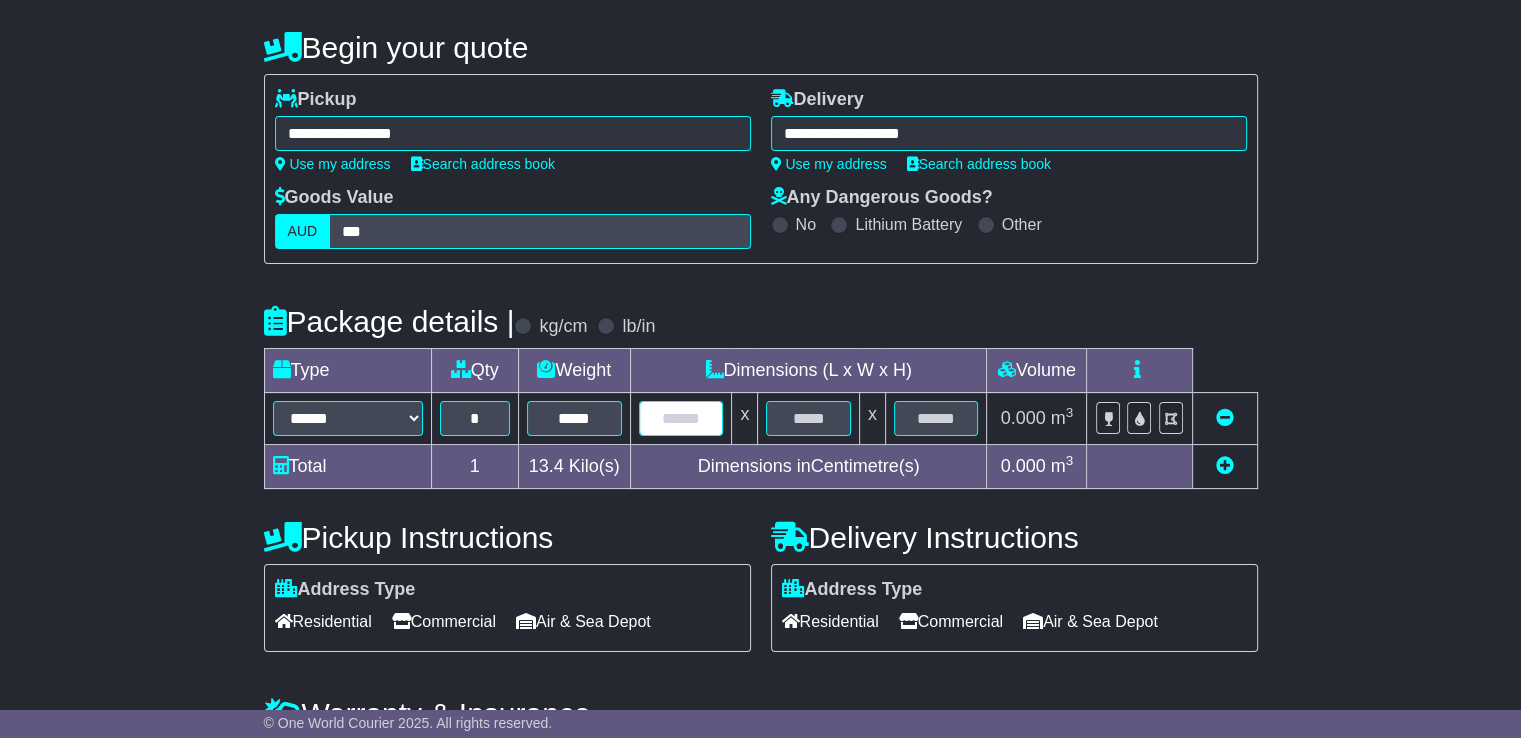 click at bounding box center [681, 418] 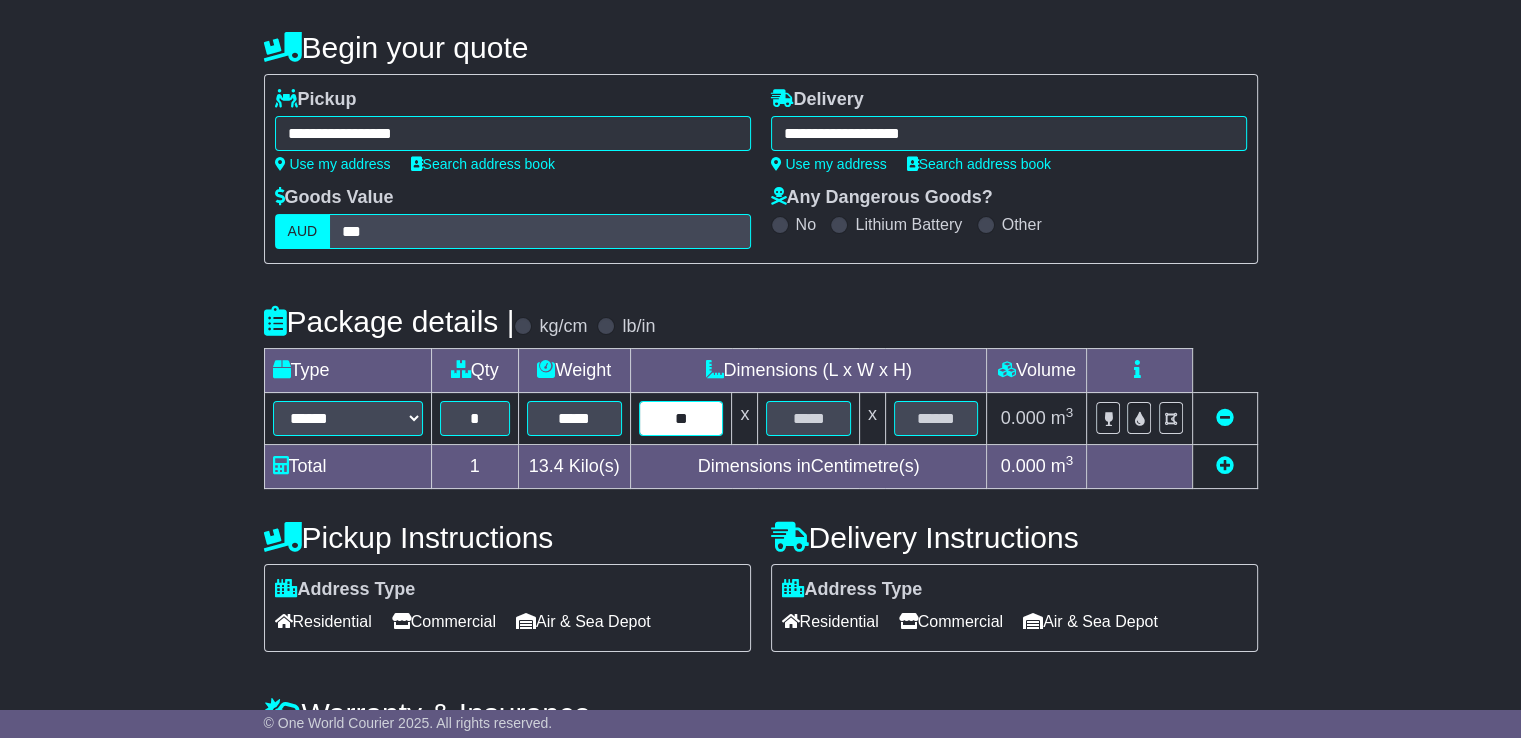 type on "**" 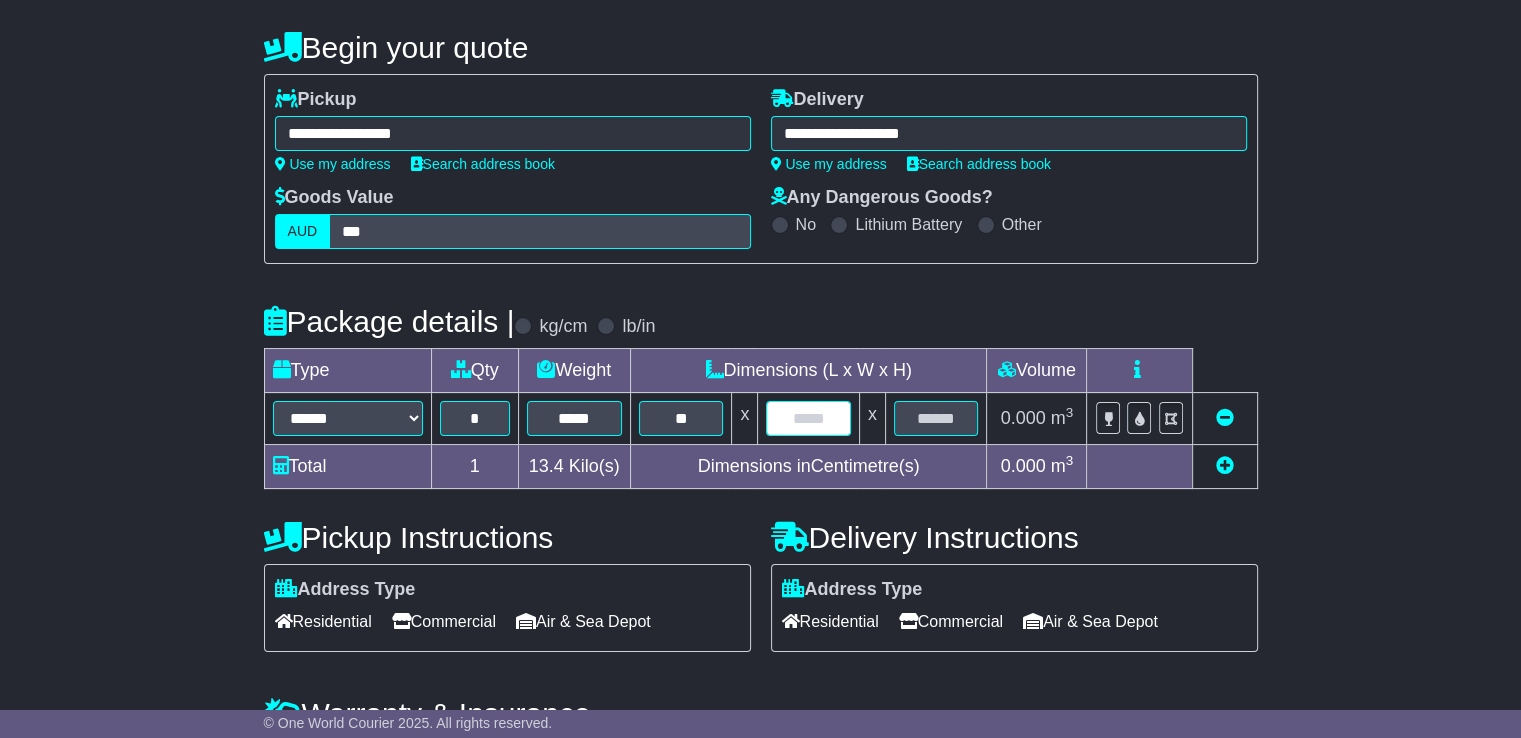 click at bounding box center (808, 418) 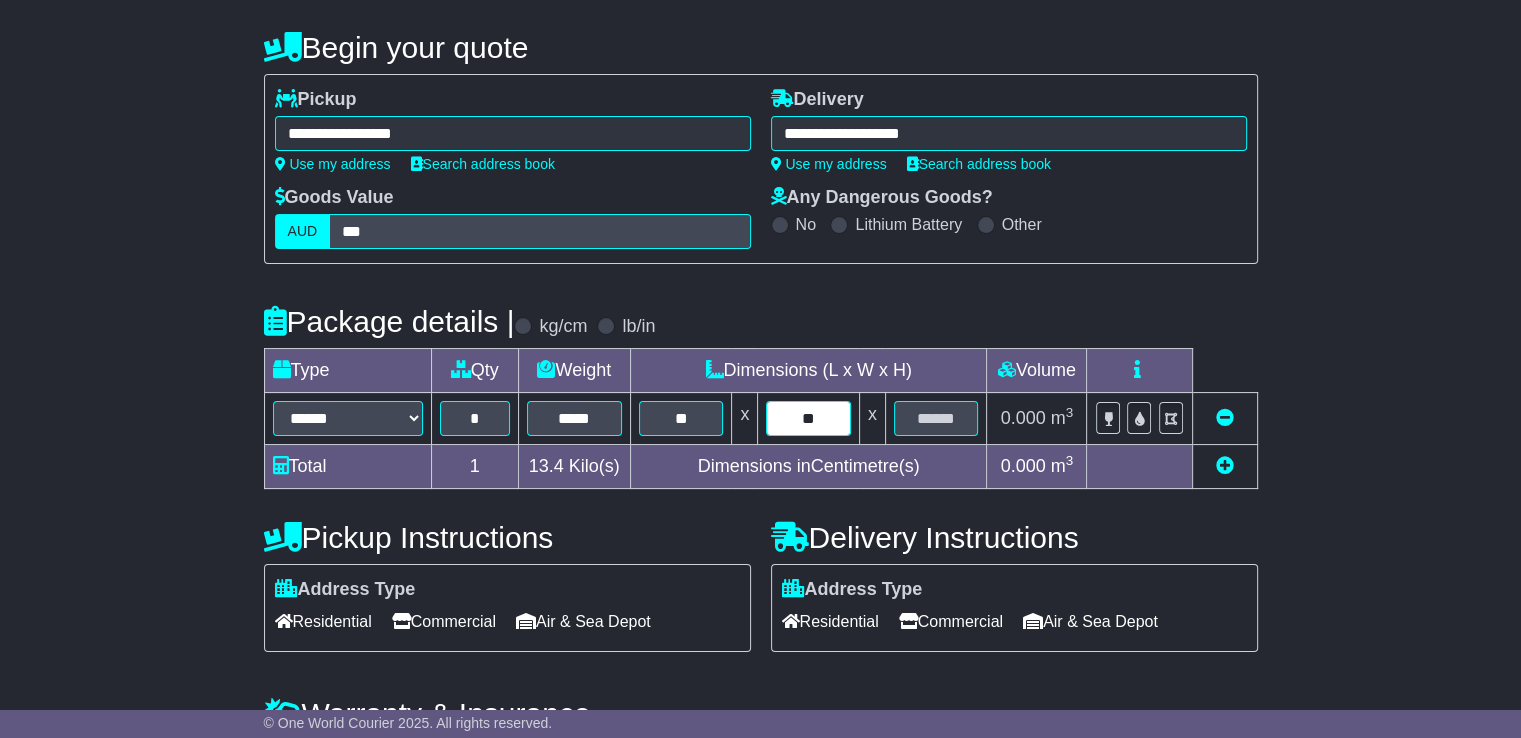 type on "**" 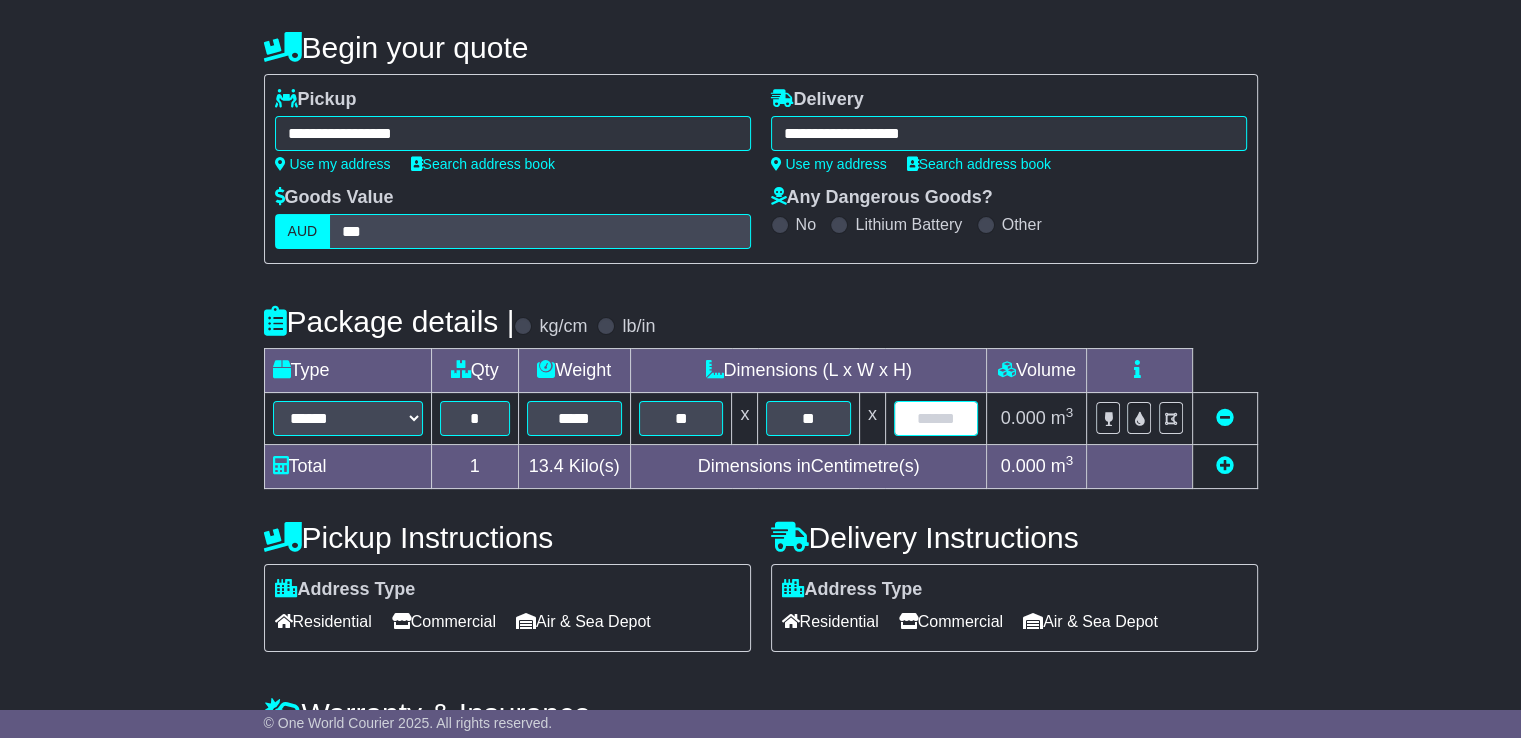 click at bounding box center (936, 418) 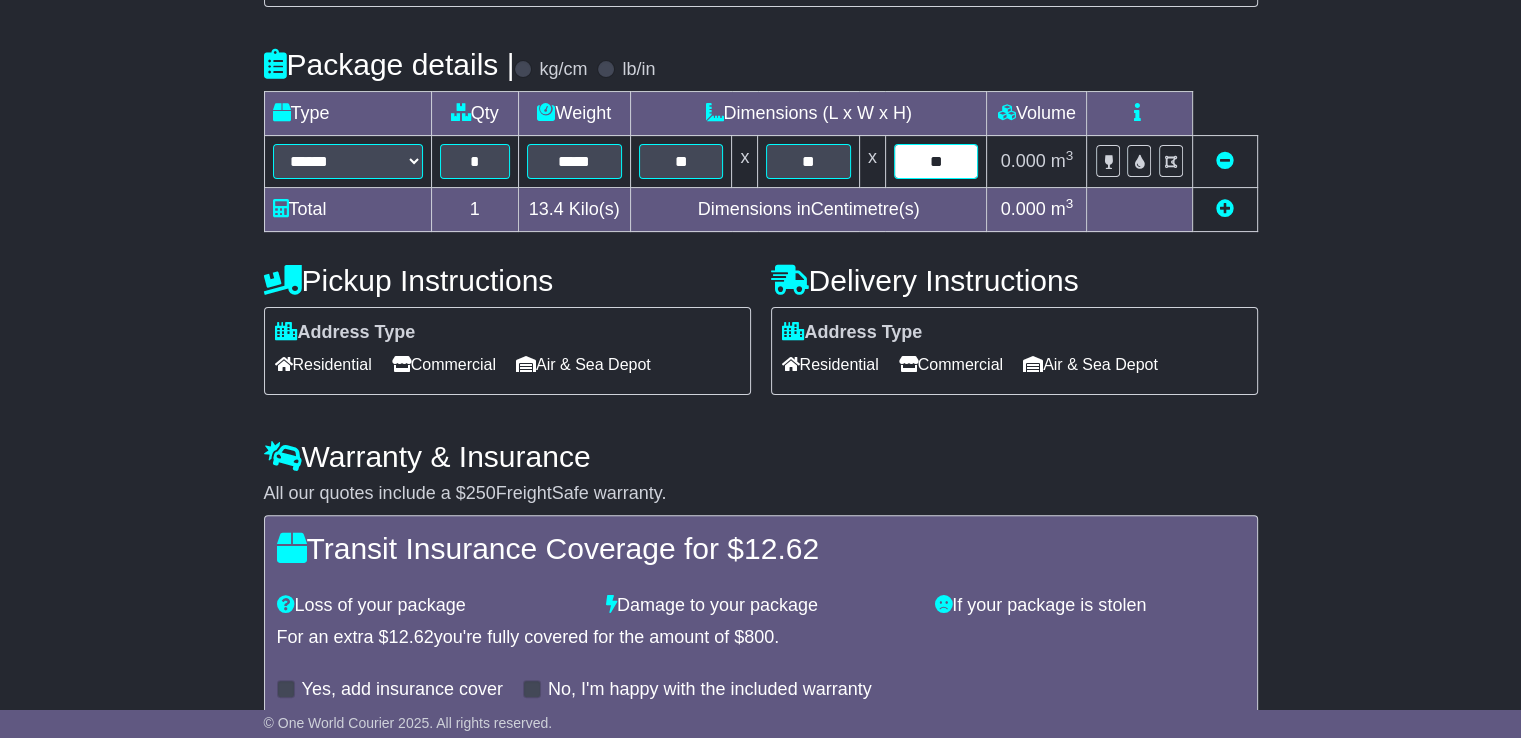 scroll, scrollTop: 535, scrollLeft: 0, axis: vertical 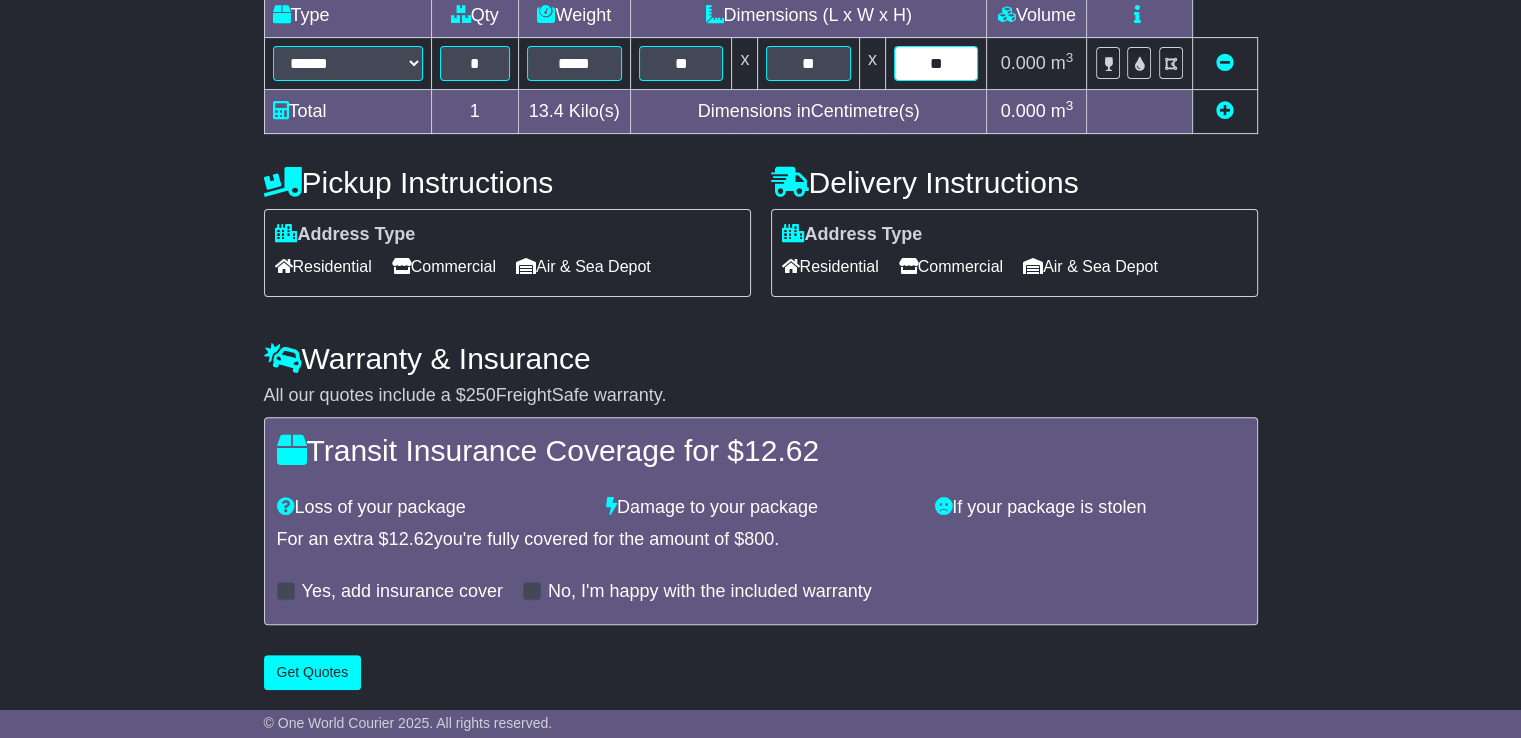 type on "**" 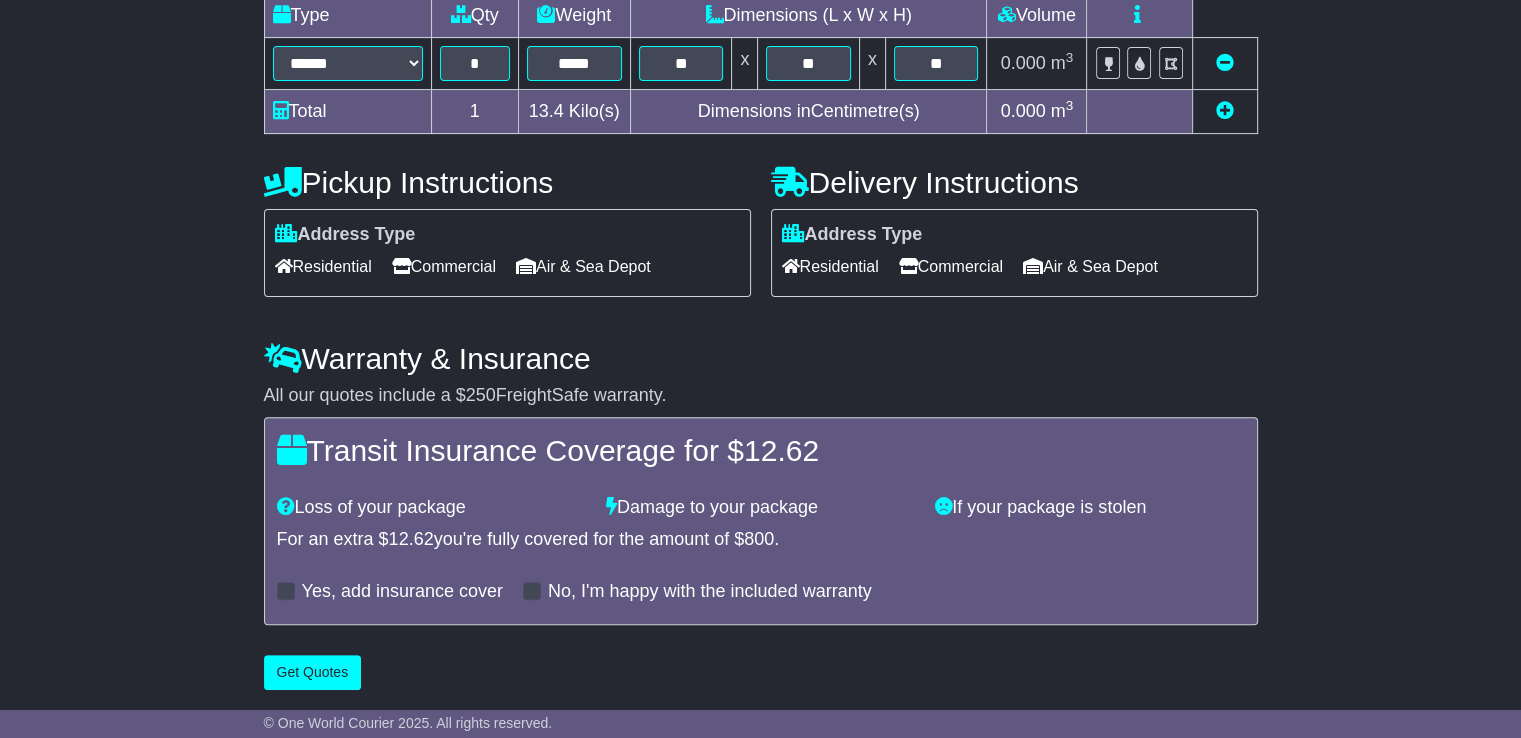 click on "Commercial" at bounding box center [444, 266] 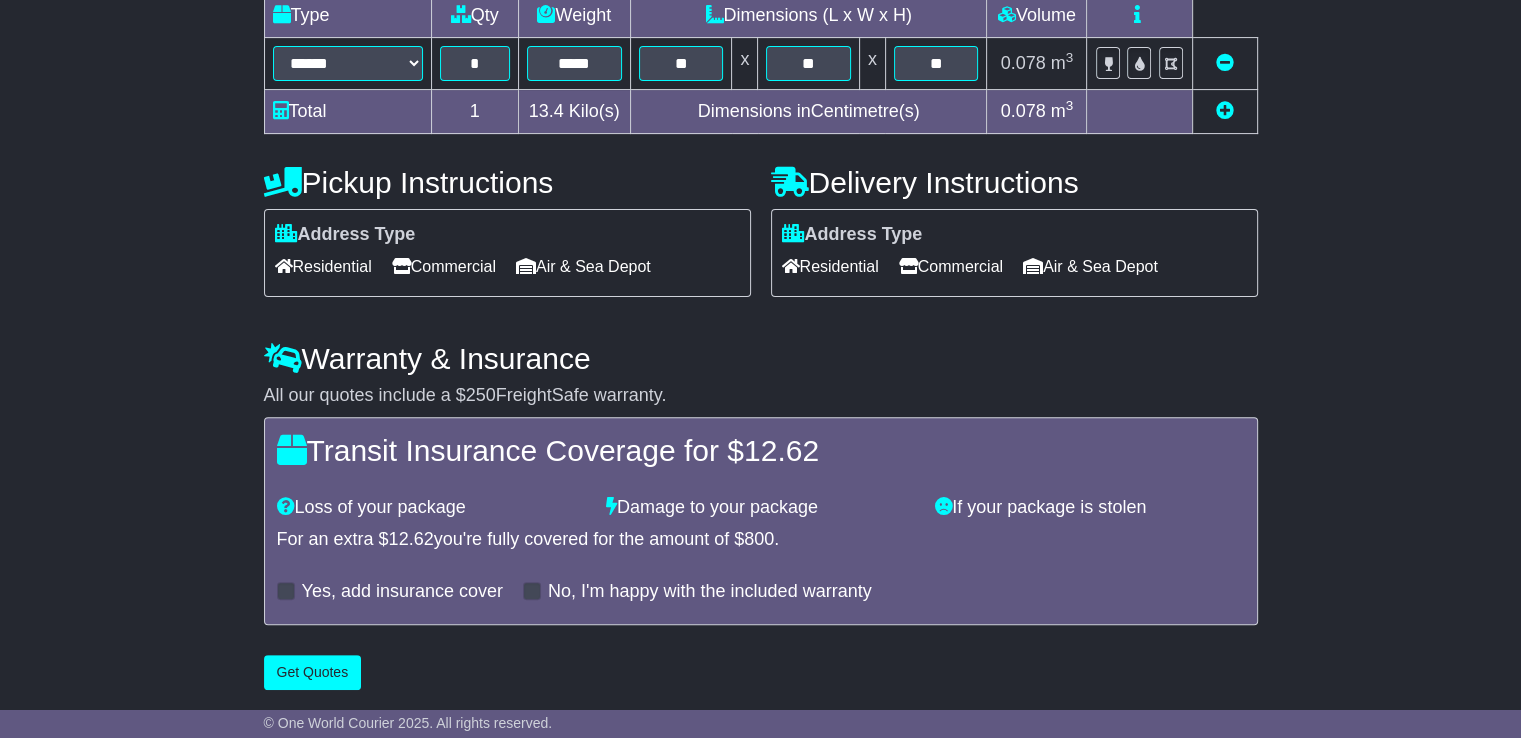 click on "Commercial" at bounding box center (951, 266) 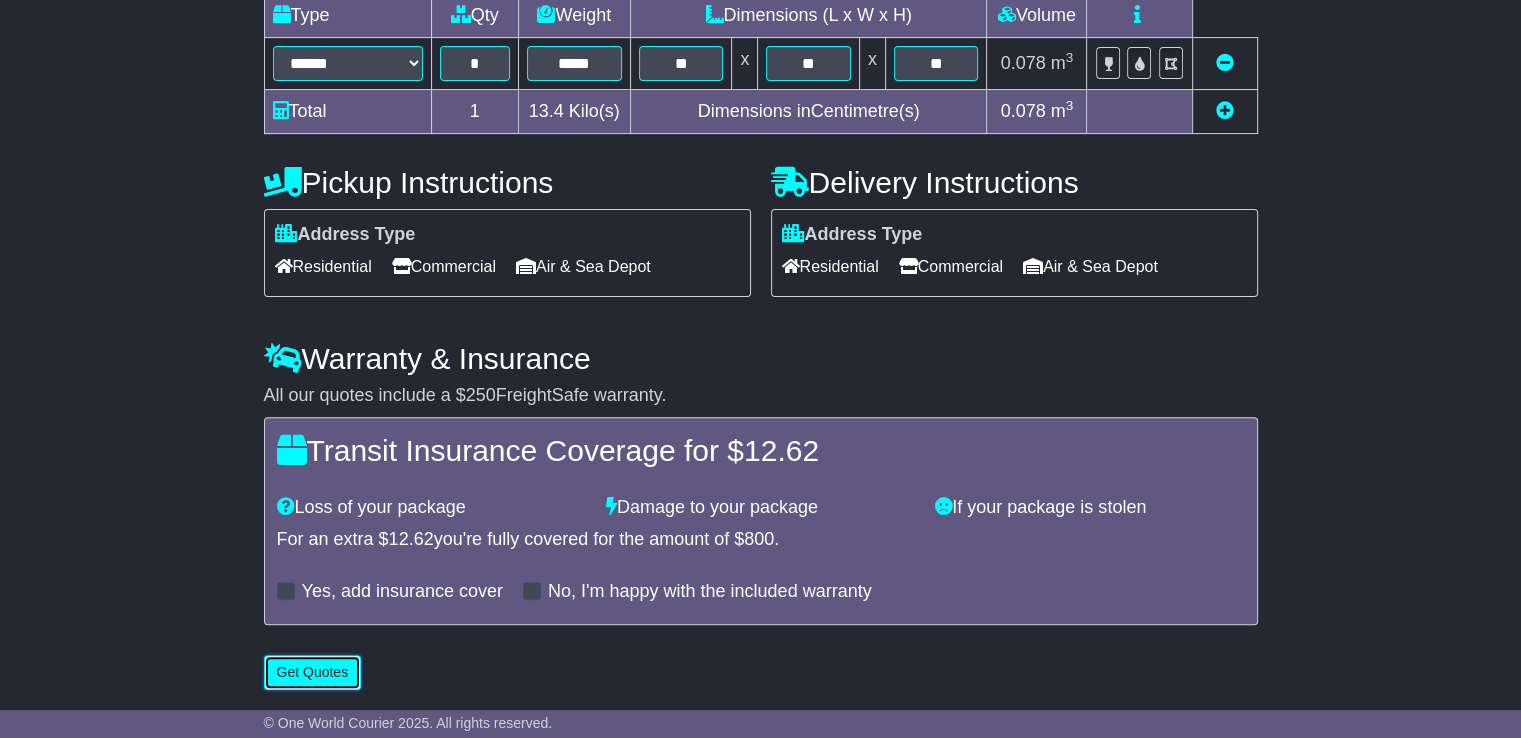 click on "Get Quotes" at bounding box center (313, 672) 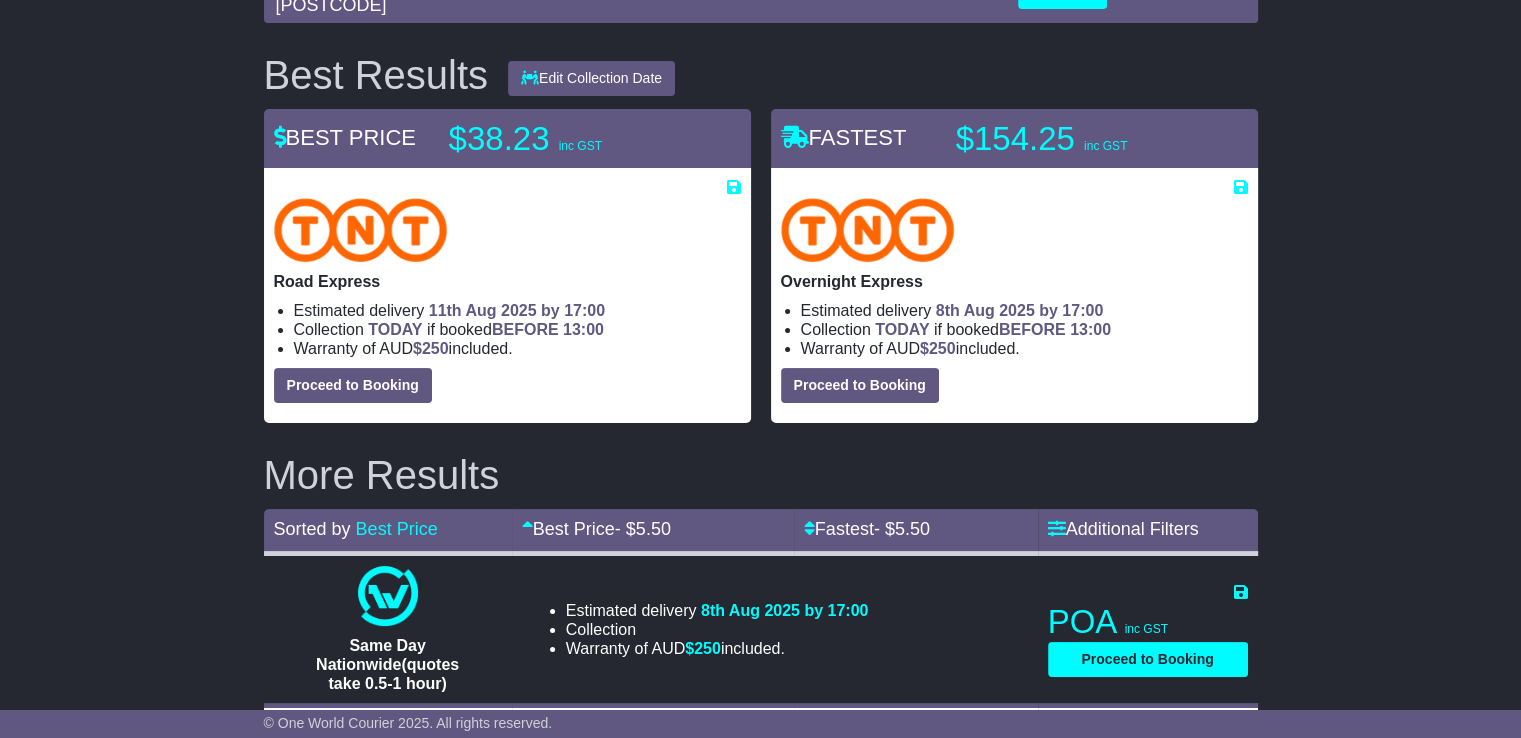 scroll, scrollTop: 20, scrollLeft: 0, axis: vertical 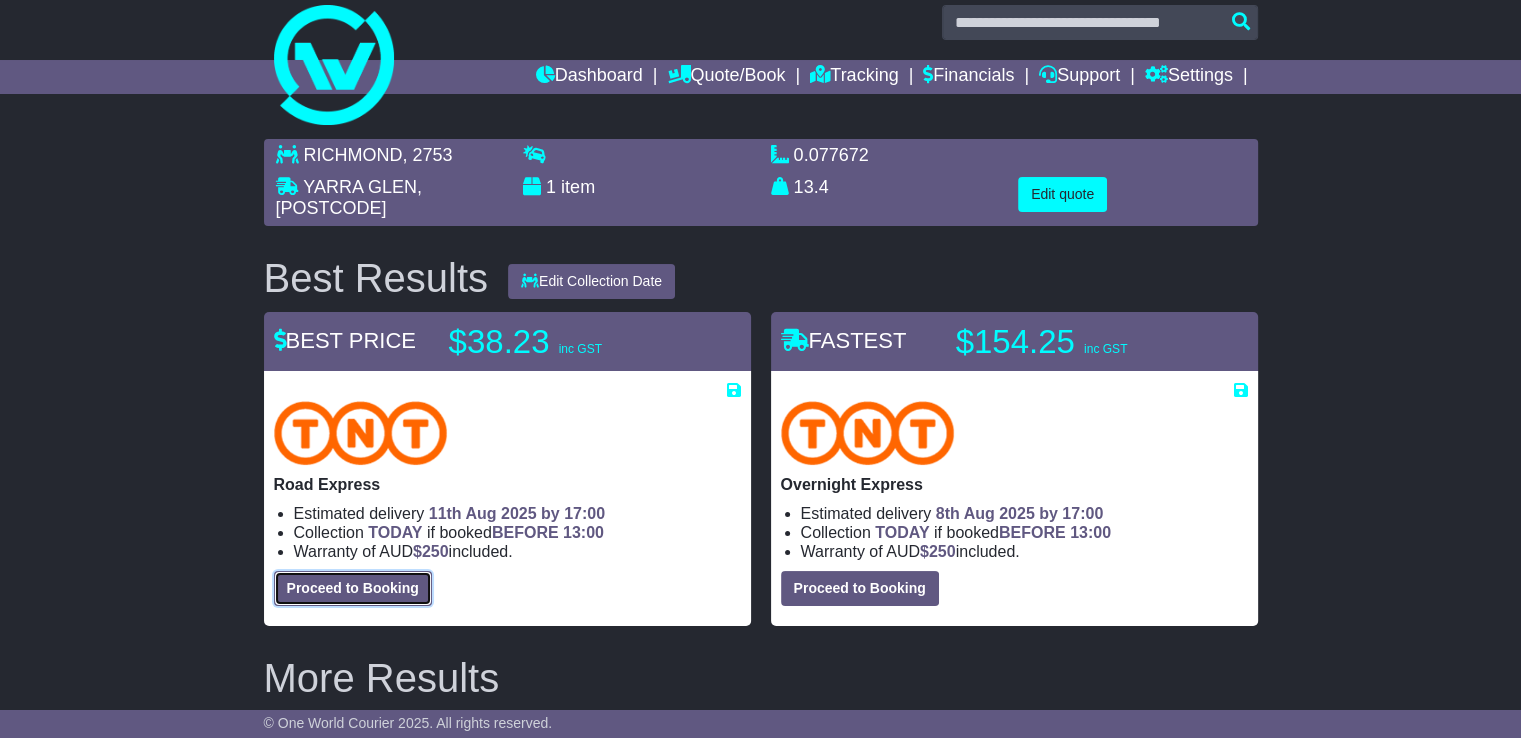 click on "Proceed to Booking" at bounding box center (353, 588) 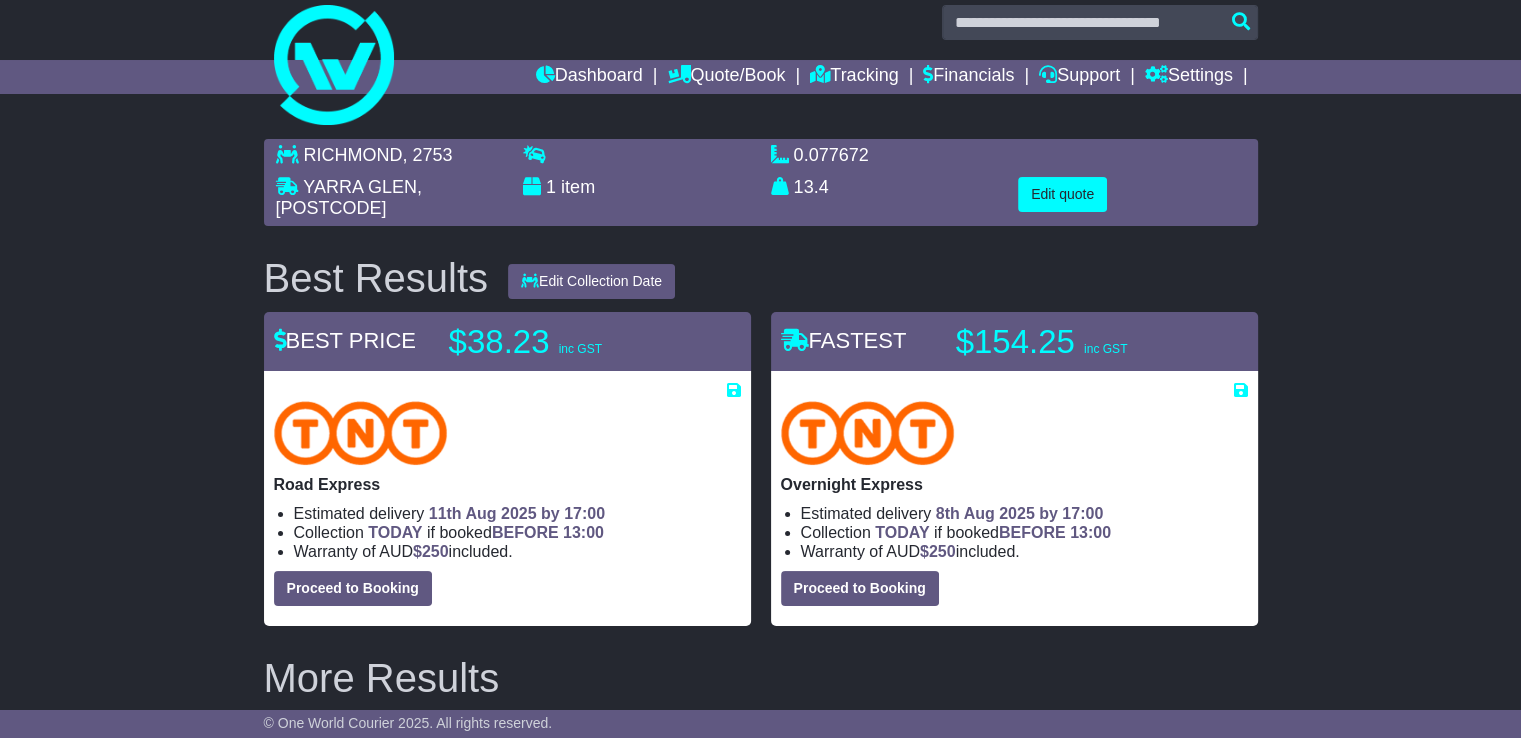 select on "*****" 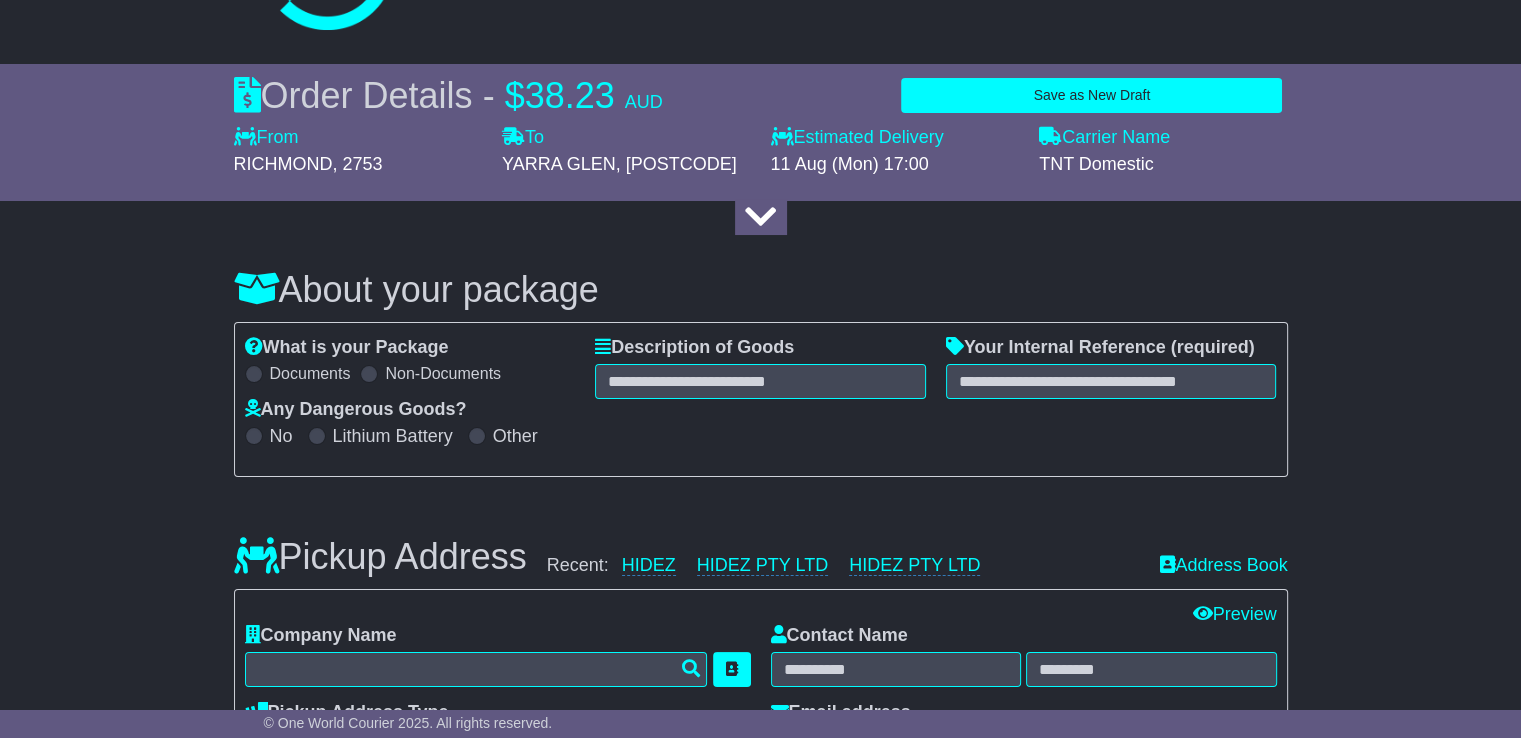 scroll, scrollTop: 186, scrollLeft: 0, axis: vertical 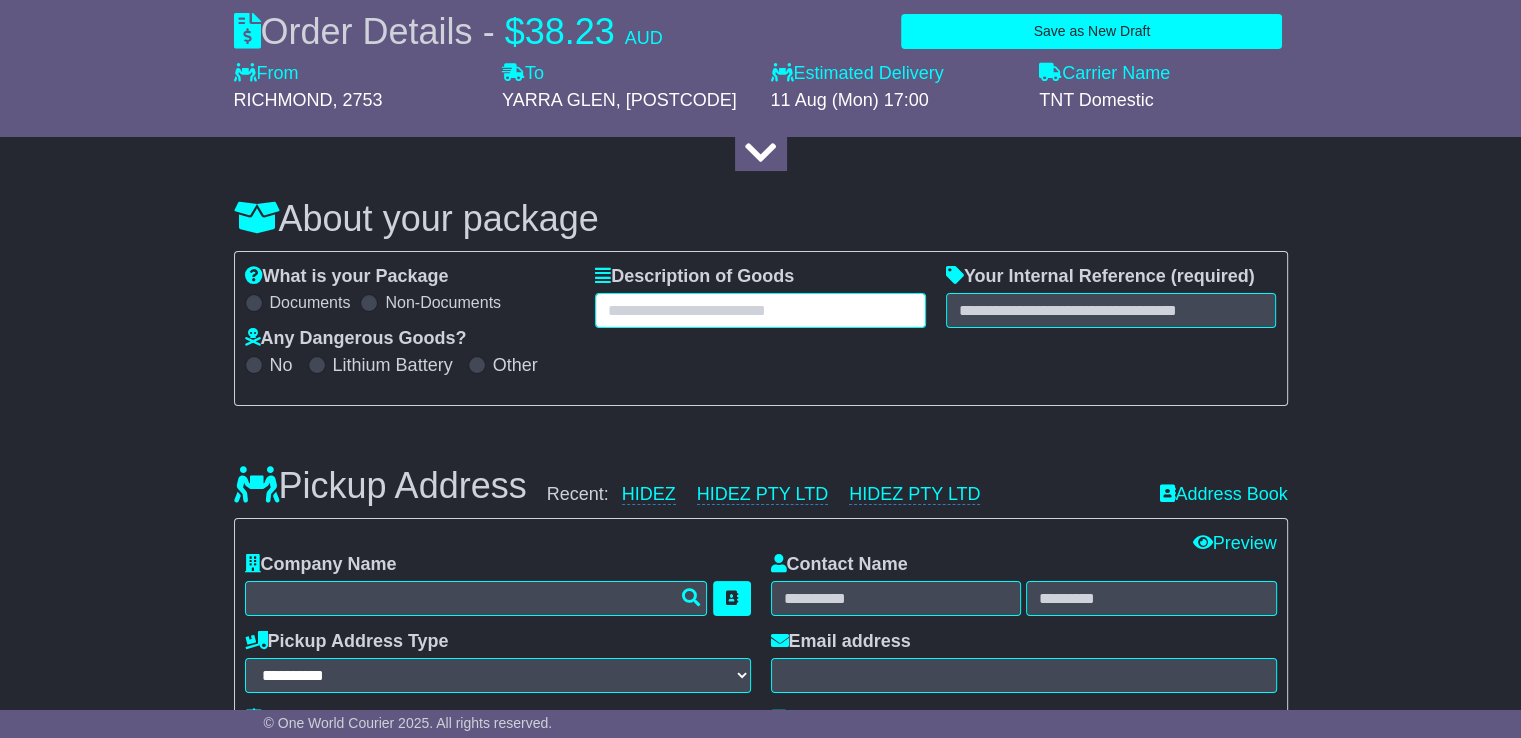 click at bounding box center [760, 310] 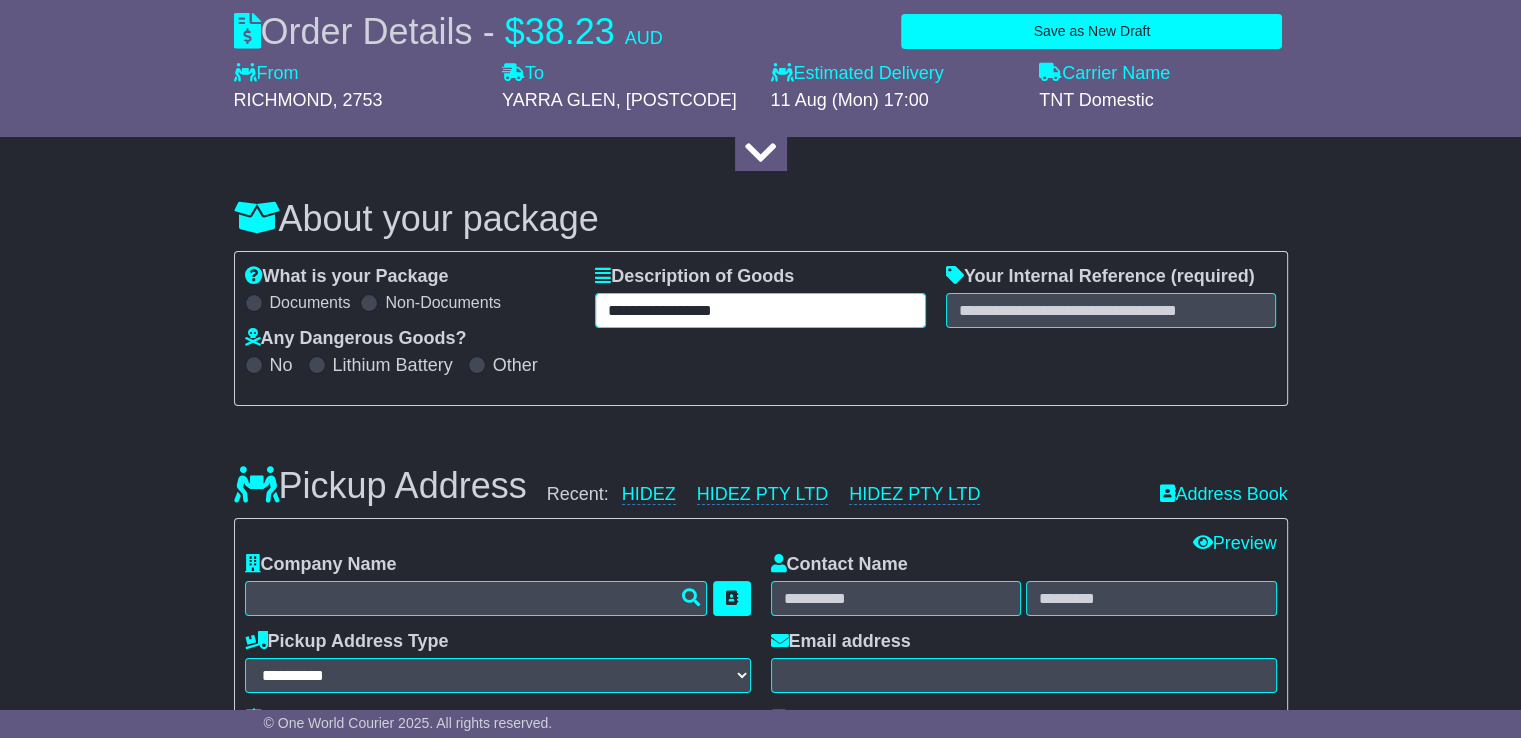 type on "**********" 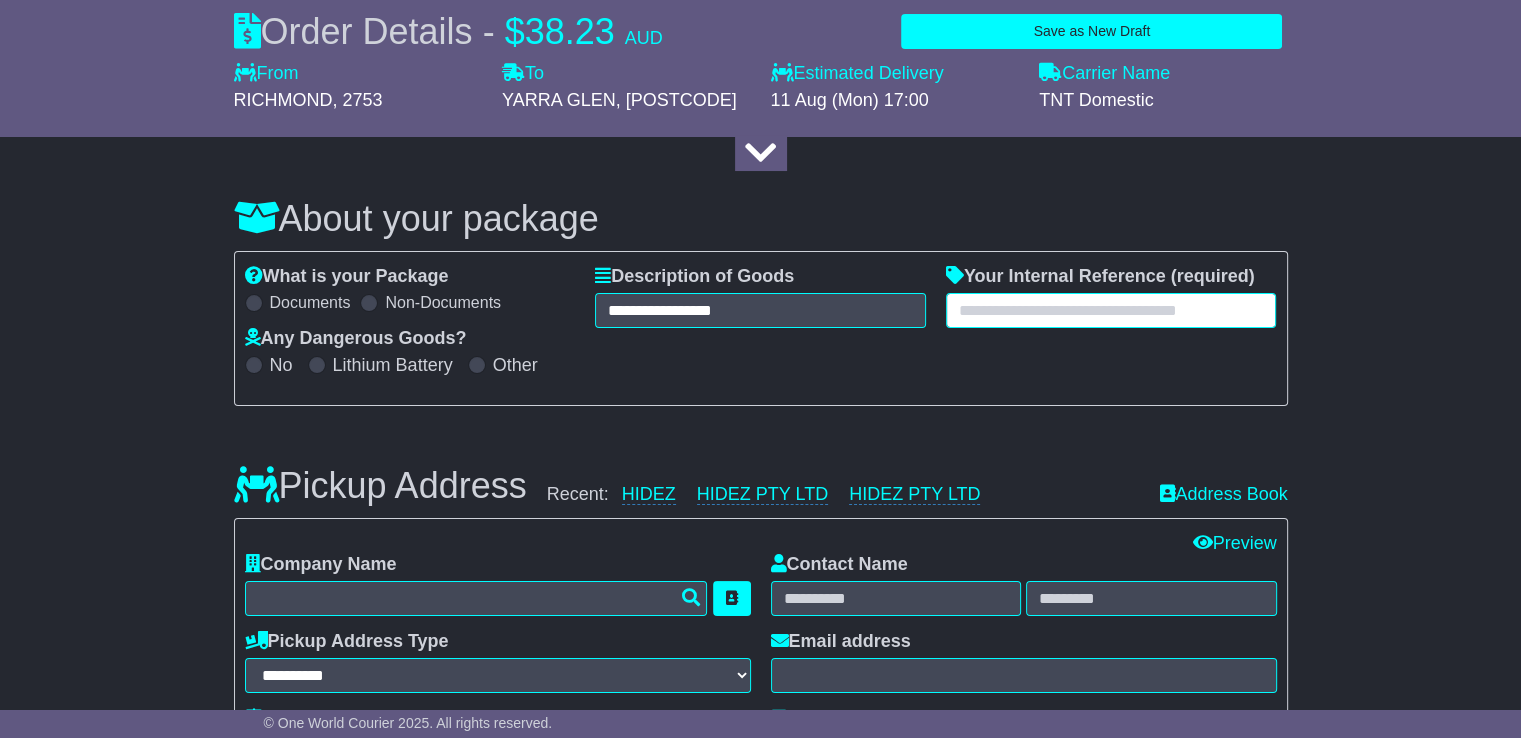 click at bounding box center [1111, 310] 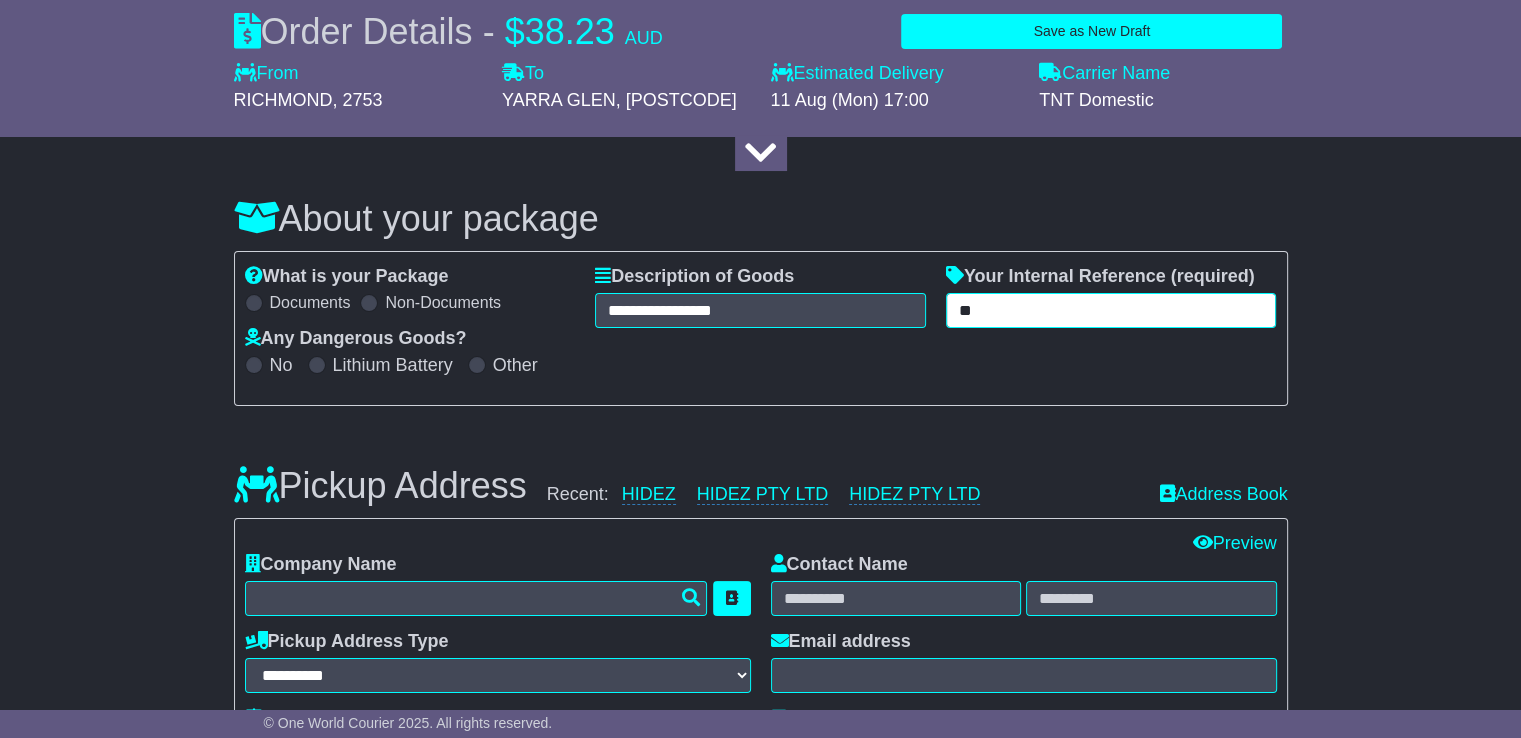 type on "*" 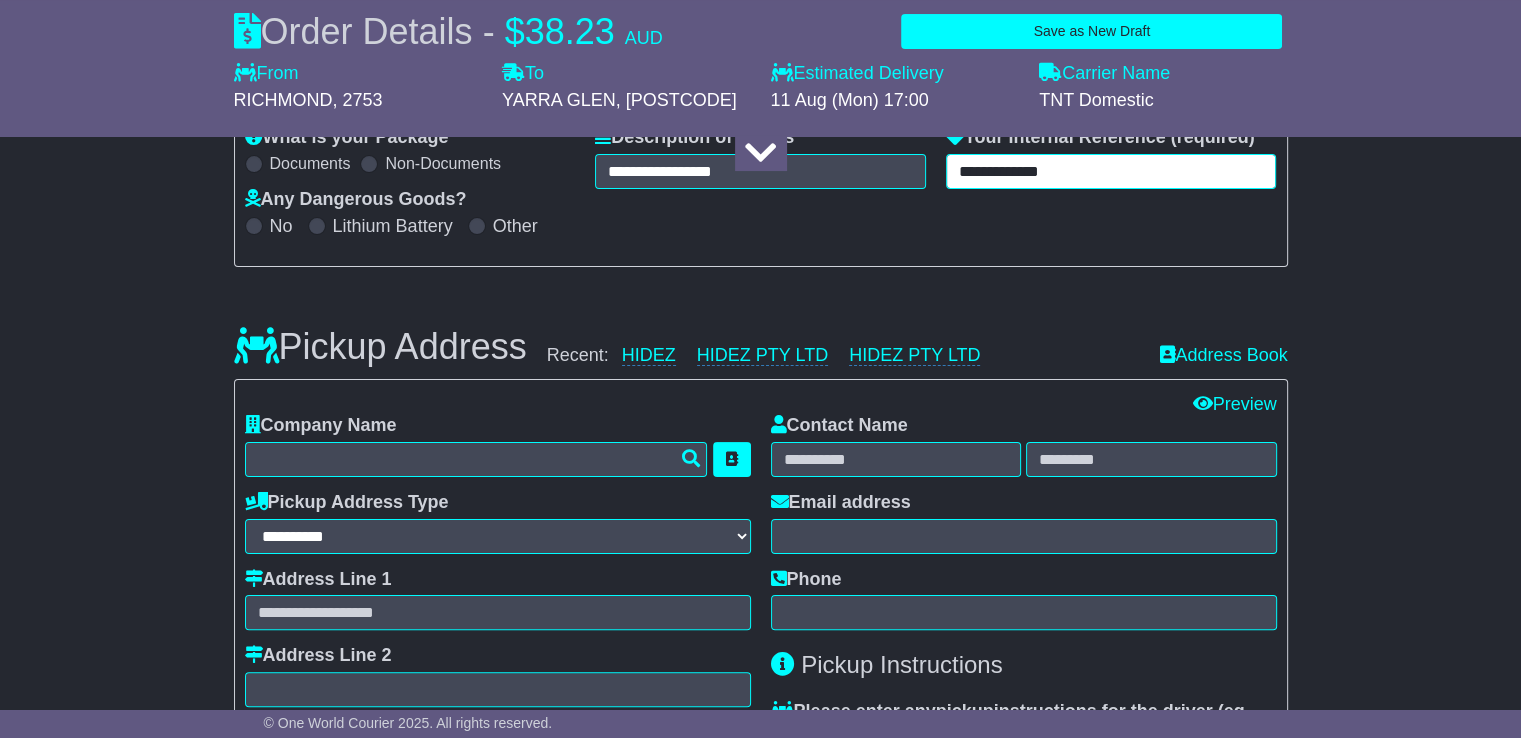 scroll, scrollTop: 332, scrollLeft: 0, axis: vertical 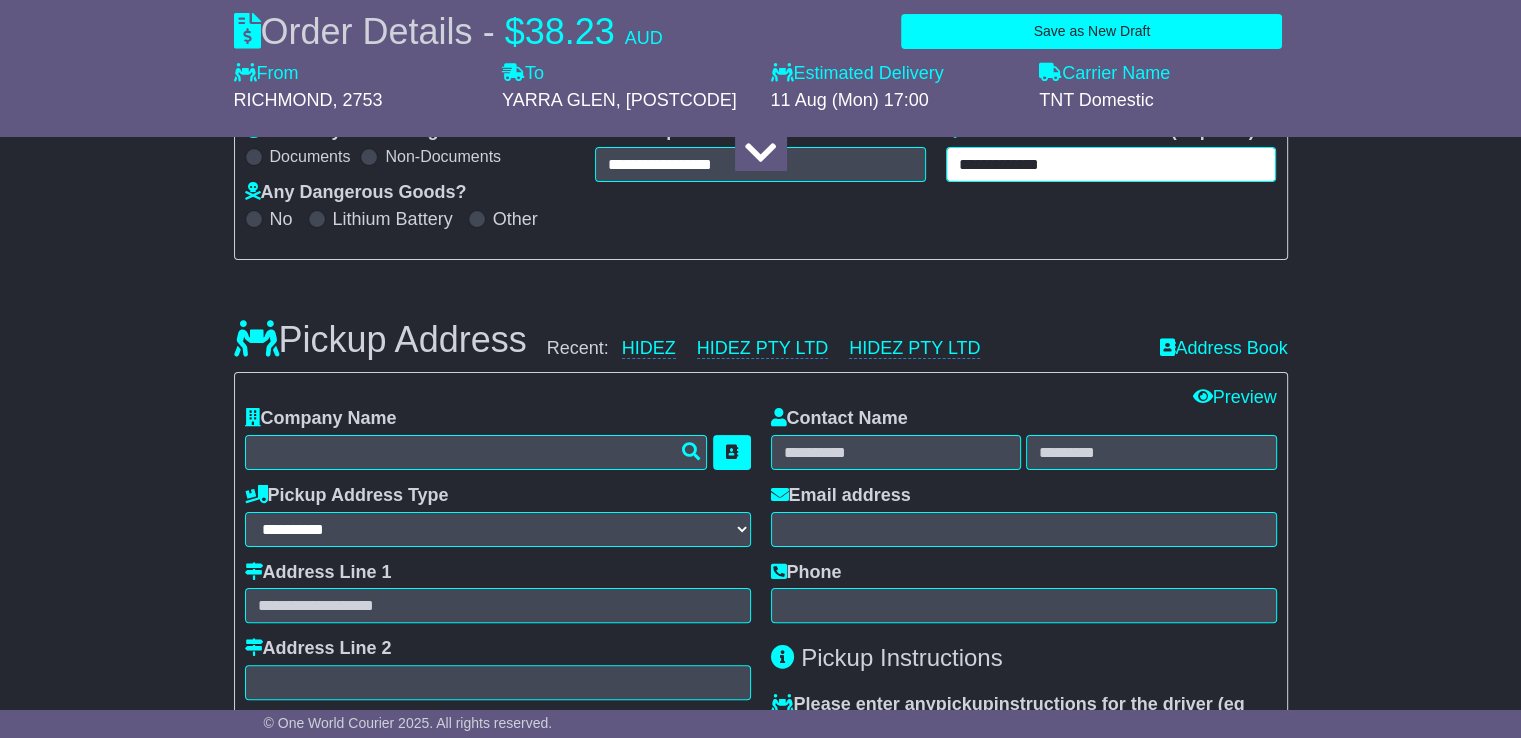 type on "**********" 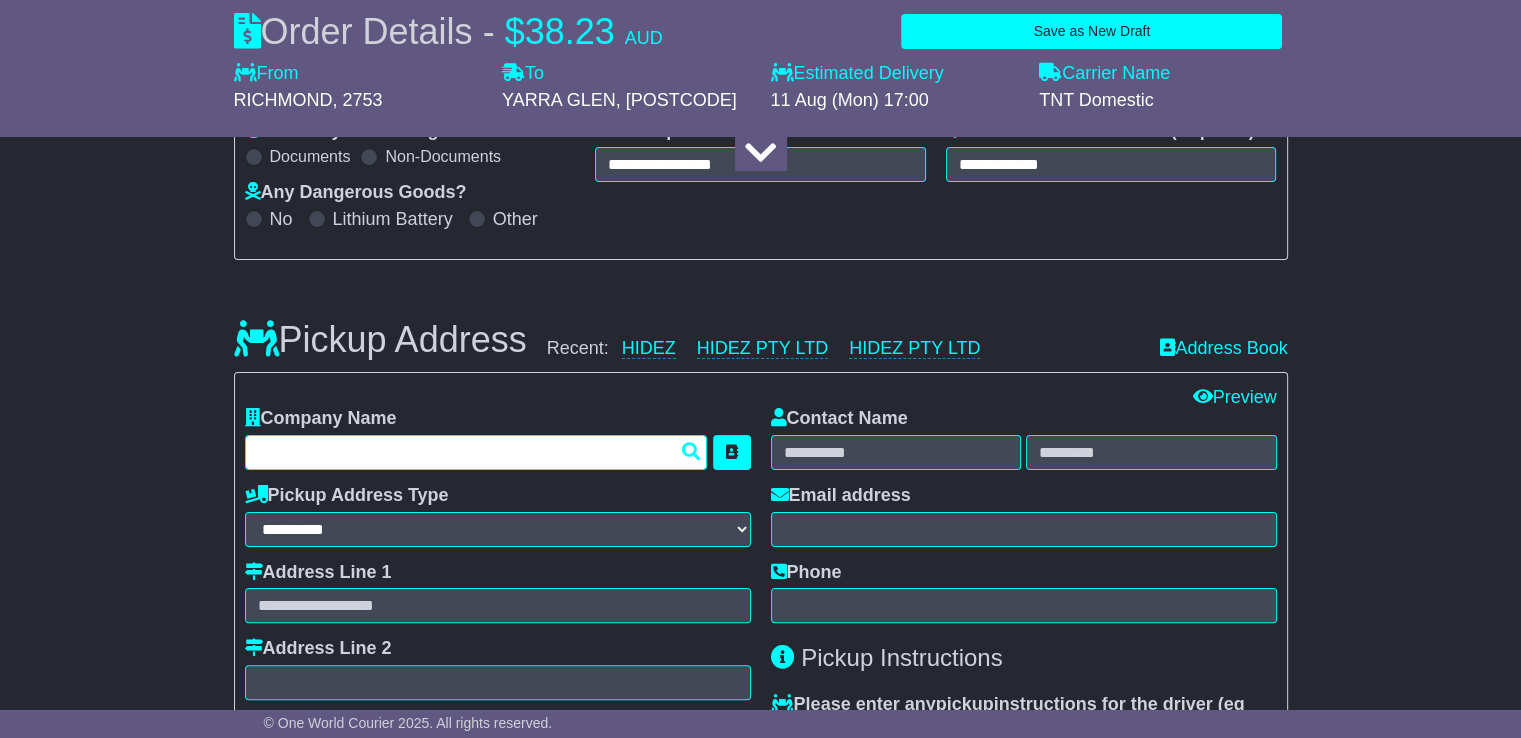 click at bounding box center [476, 452] 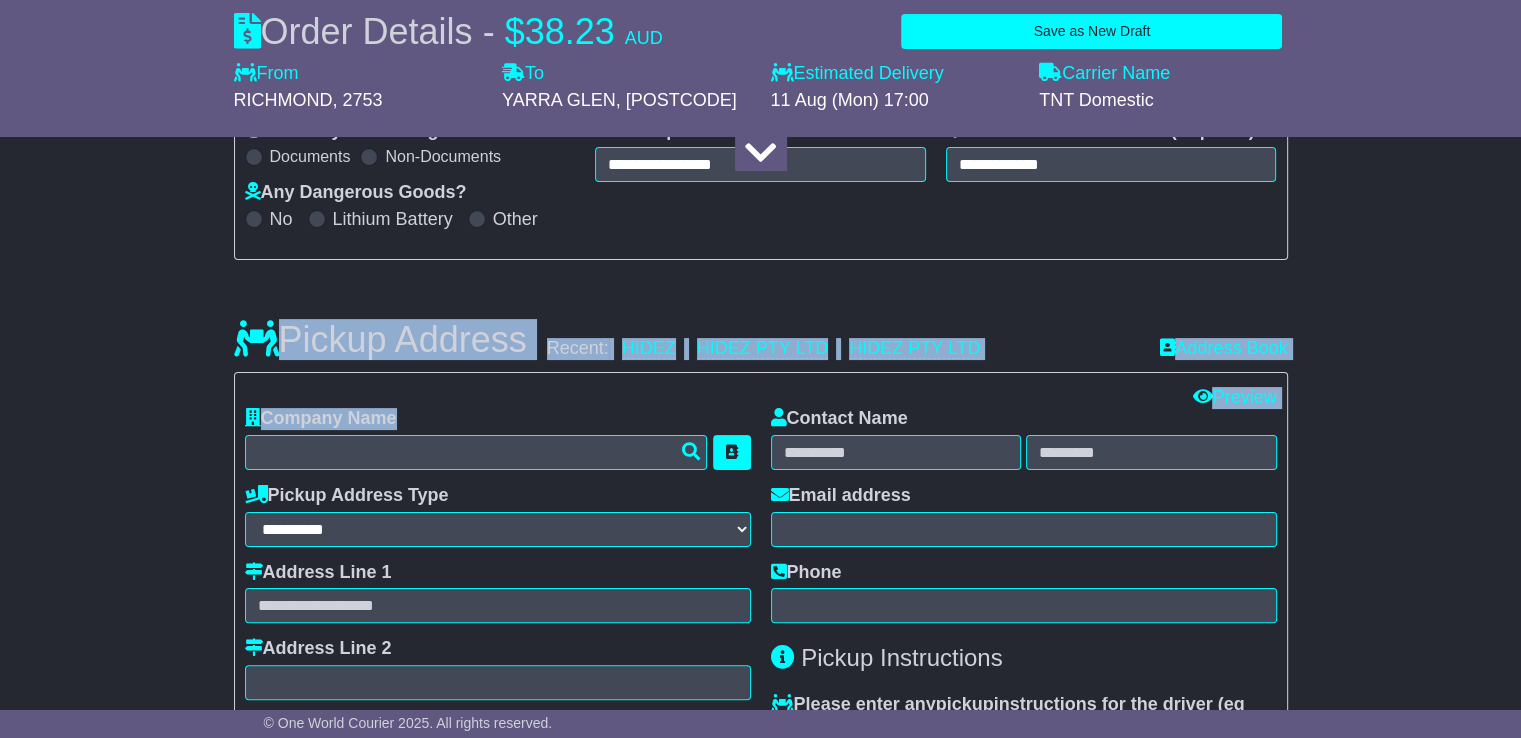 drag, startPoint x: 0, startPoint y: 281, endPoint x: 215, endPoint y: 469, distance: 285.60287 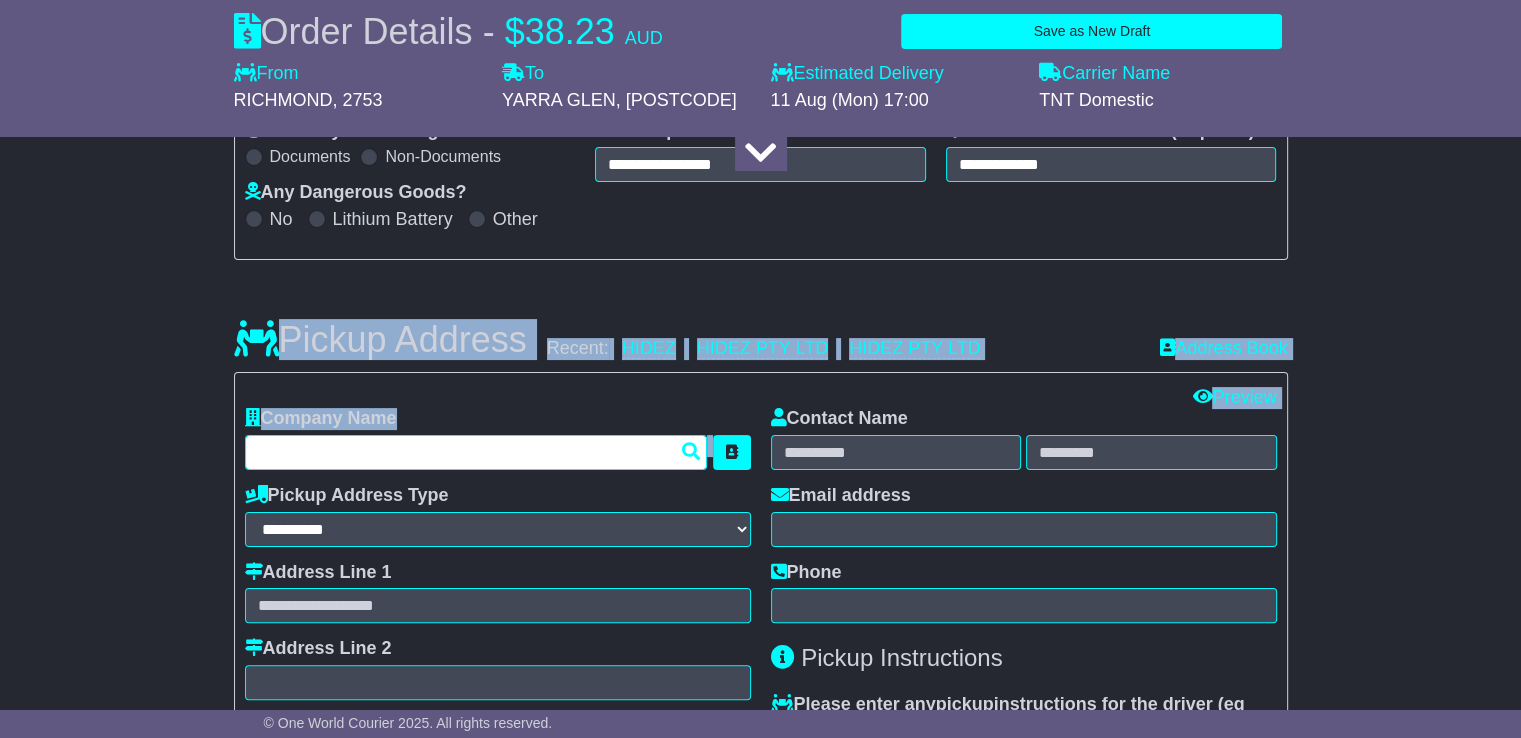 drag, startPoint x: 405, startPoint y: 447, endPoint x: 432, endPoint y: 449, distance: 27.073973 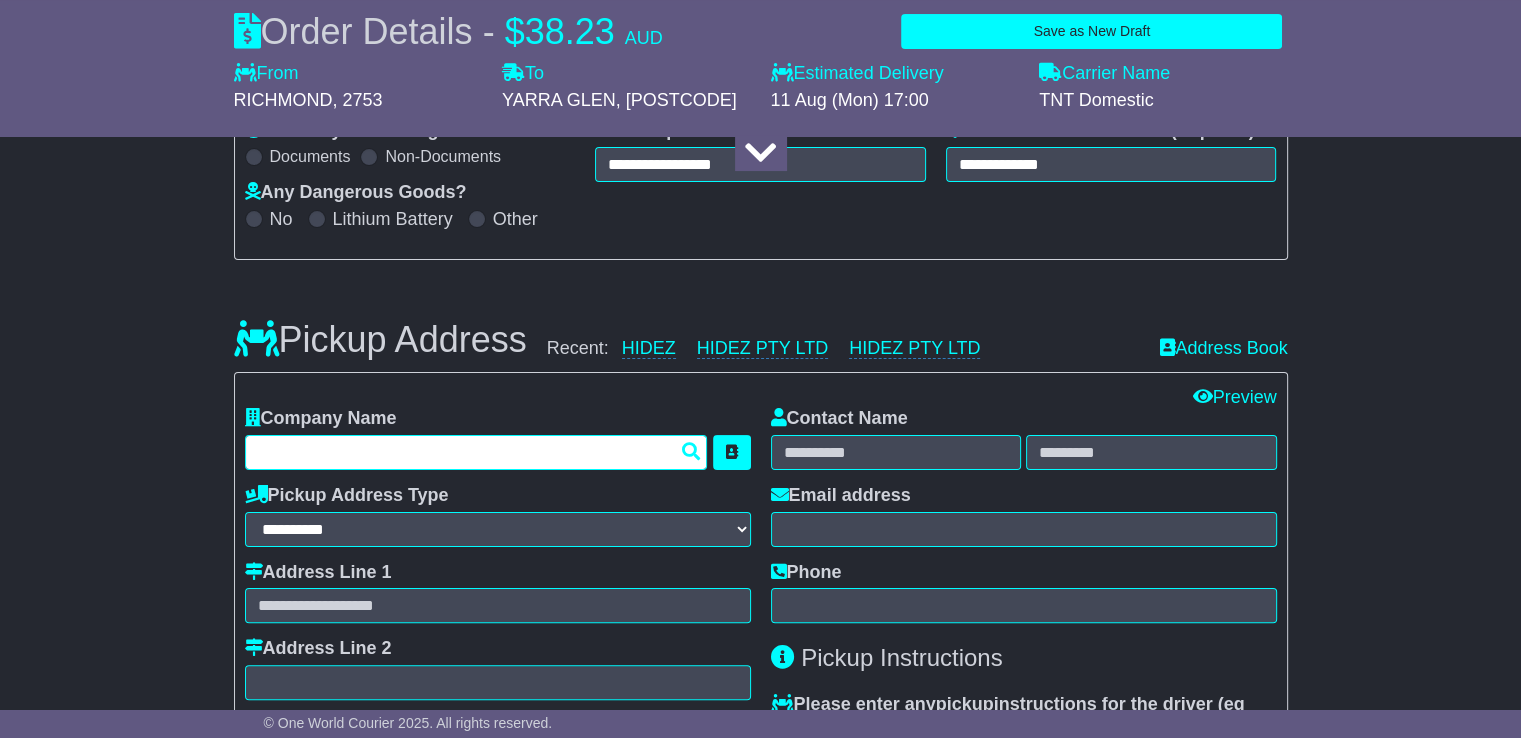 type on "*****" 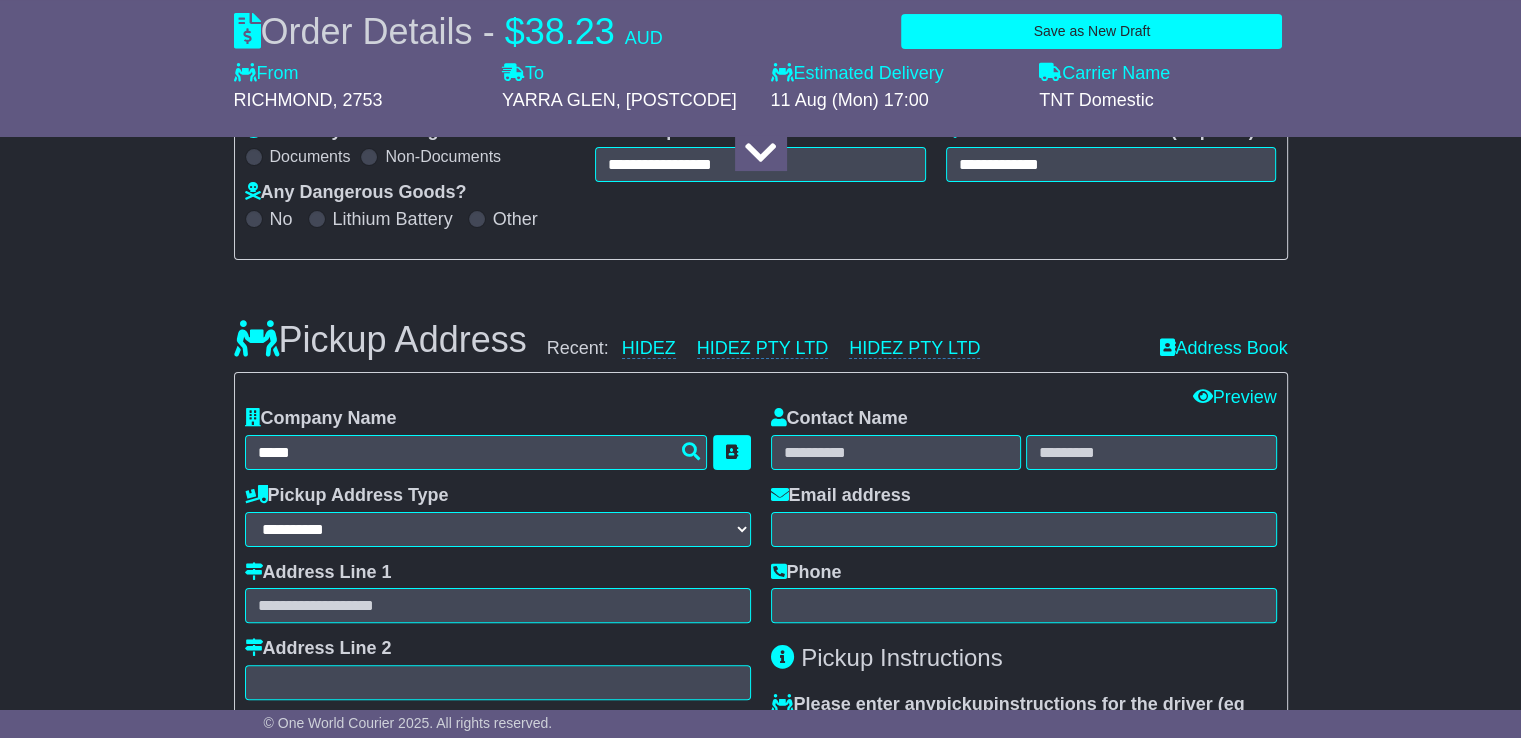 type on "**********" 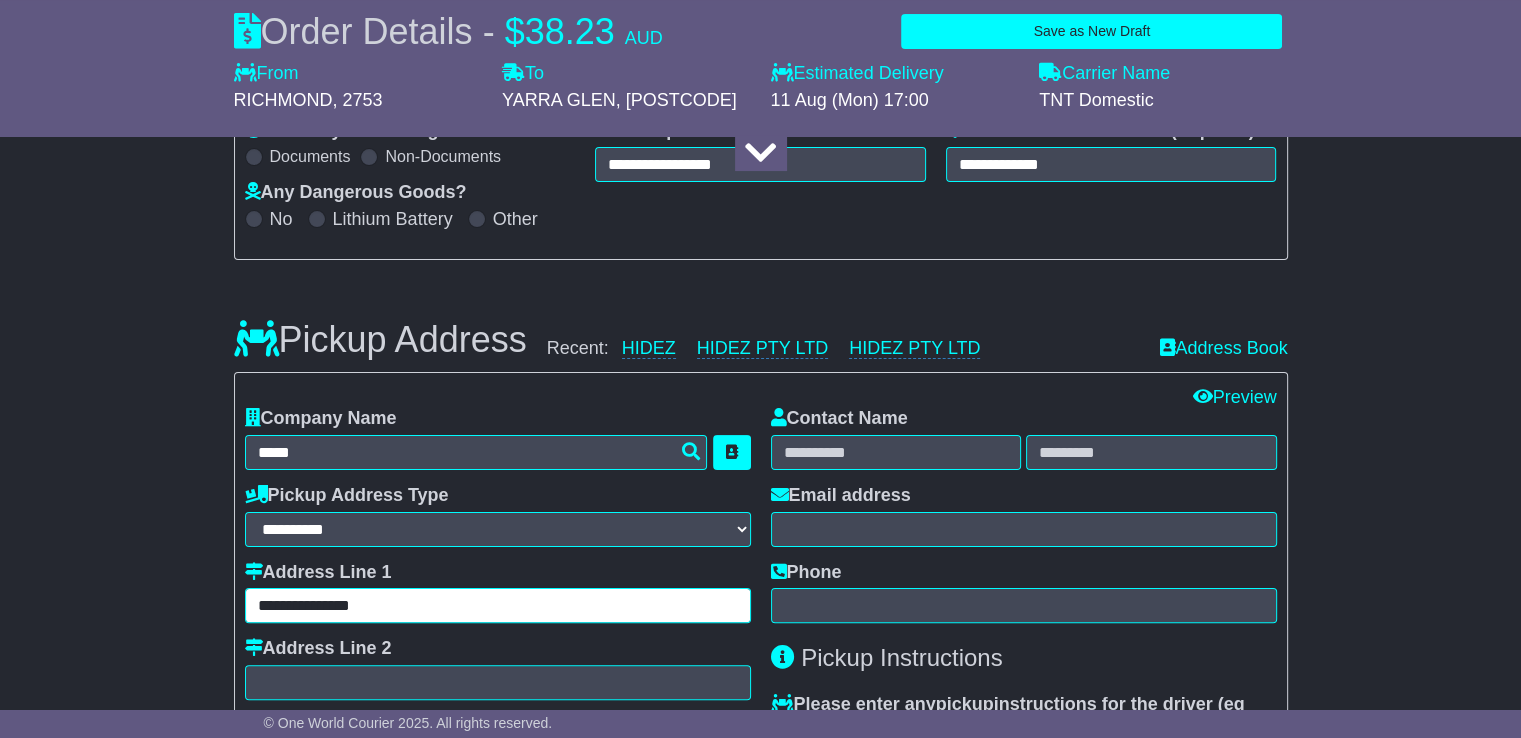 type on "*****" 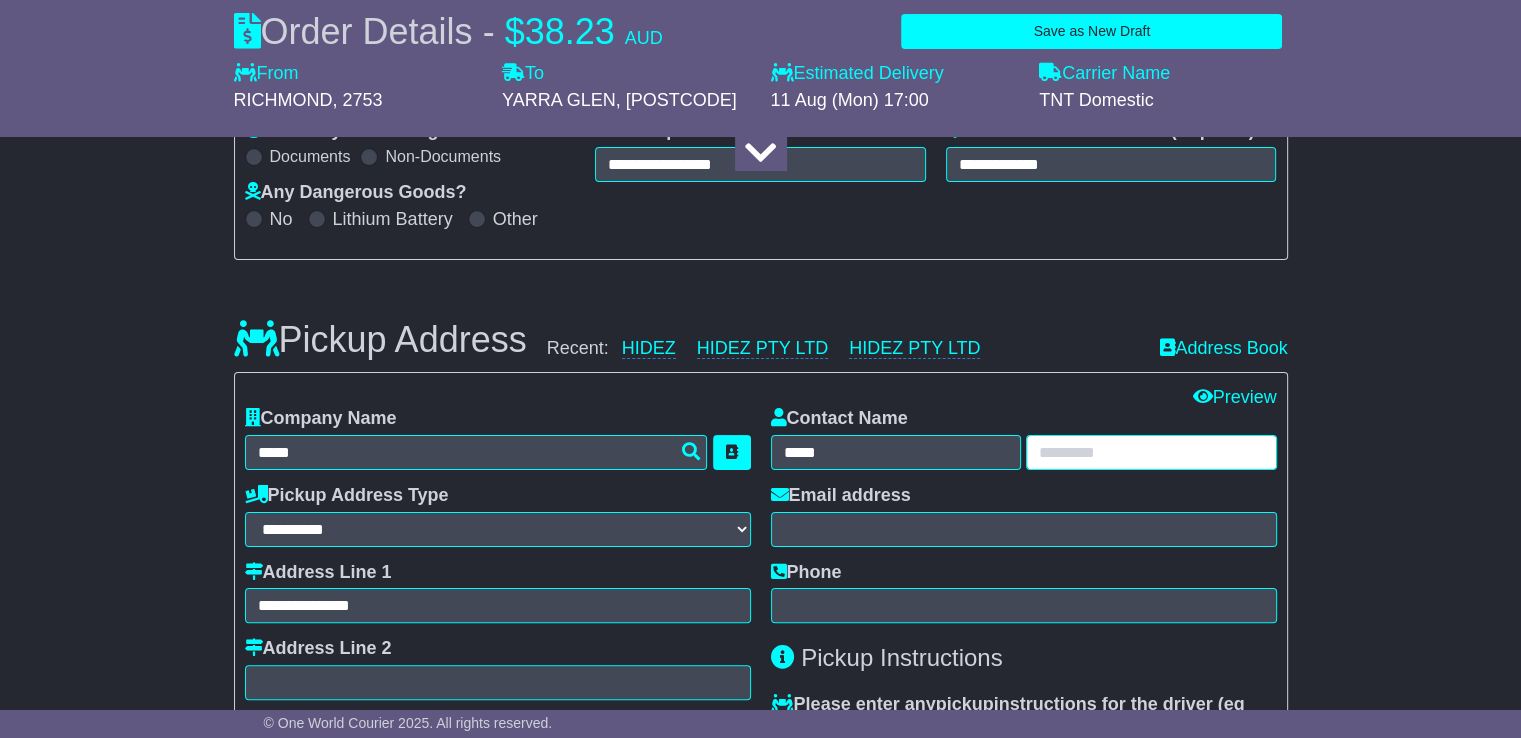type on "******" 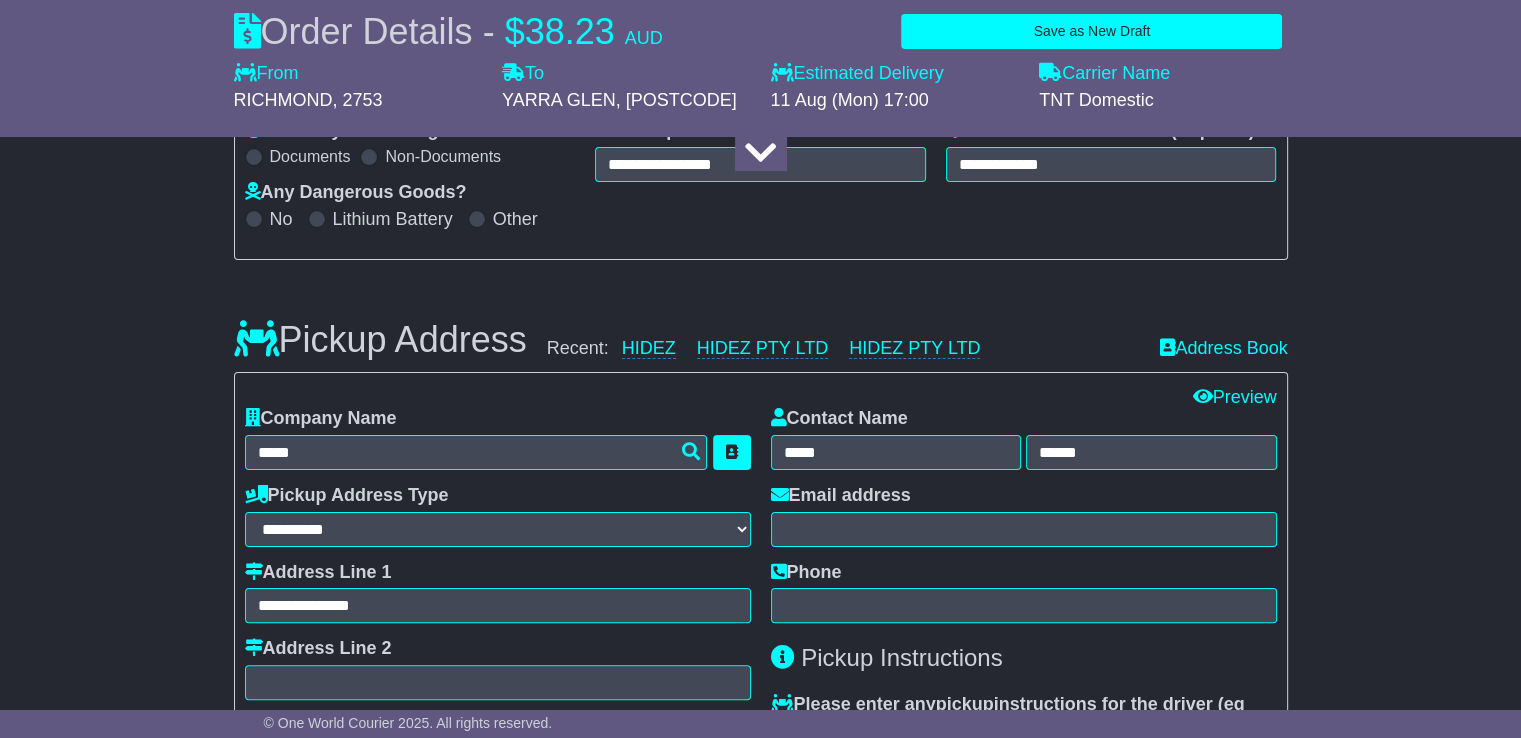type on "**********" 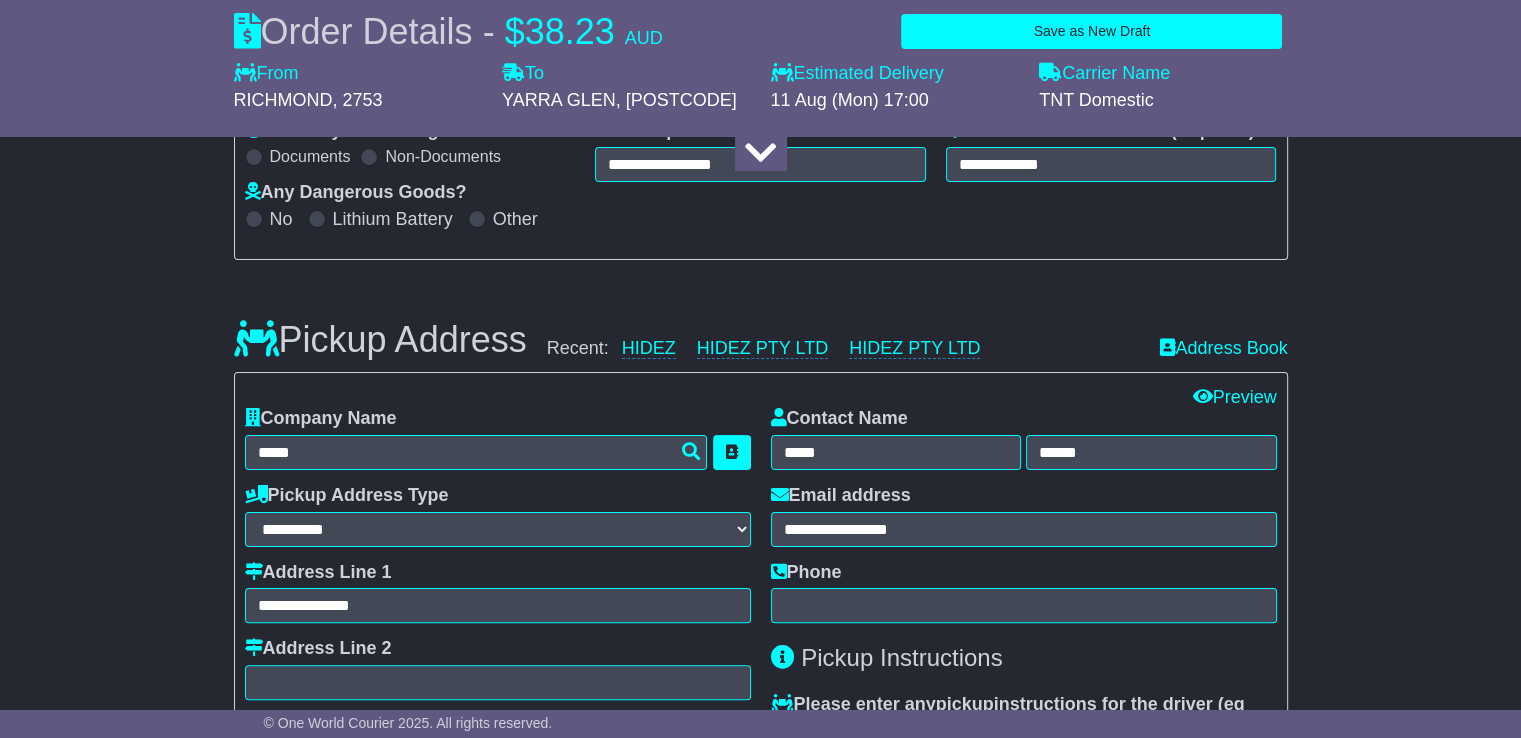type on "*********" 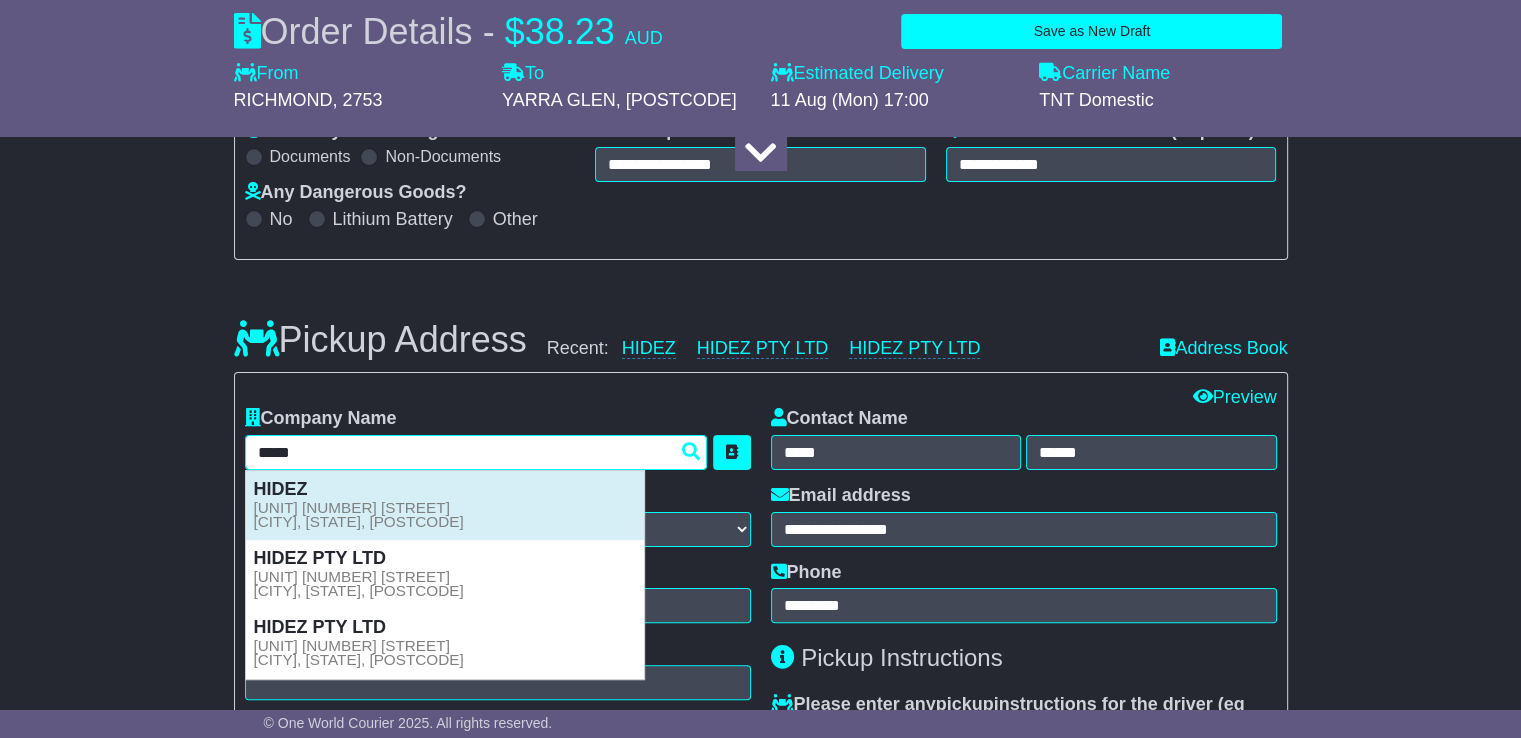 click on "2/22 WINDSOR ST   RICHMOND, NSW, 2753" at bounding box center [359, 515] 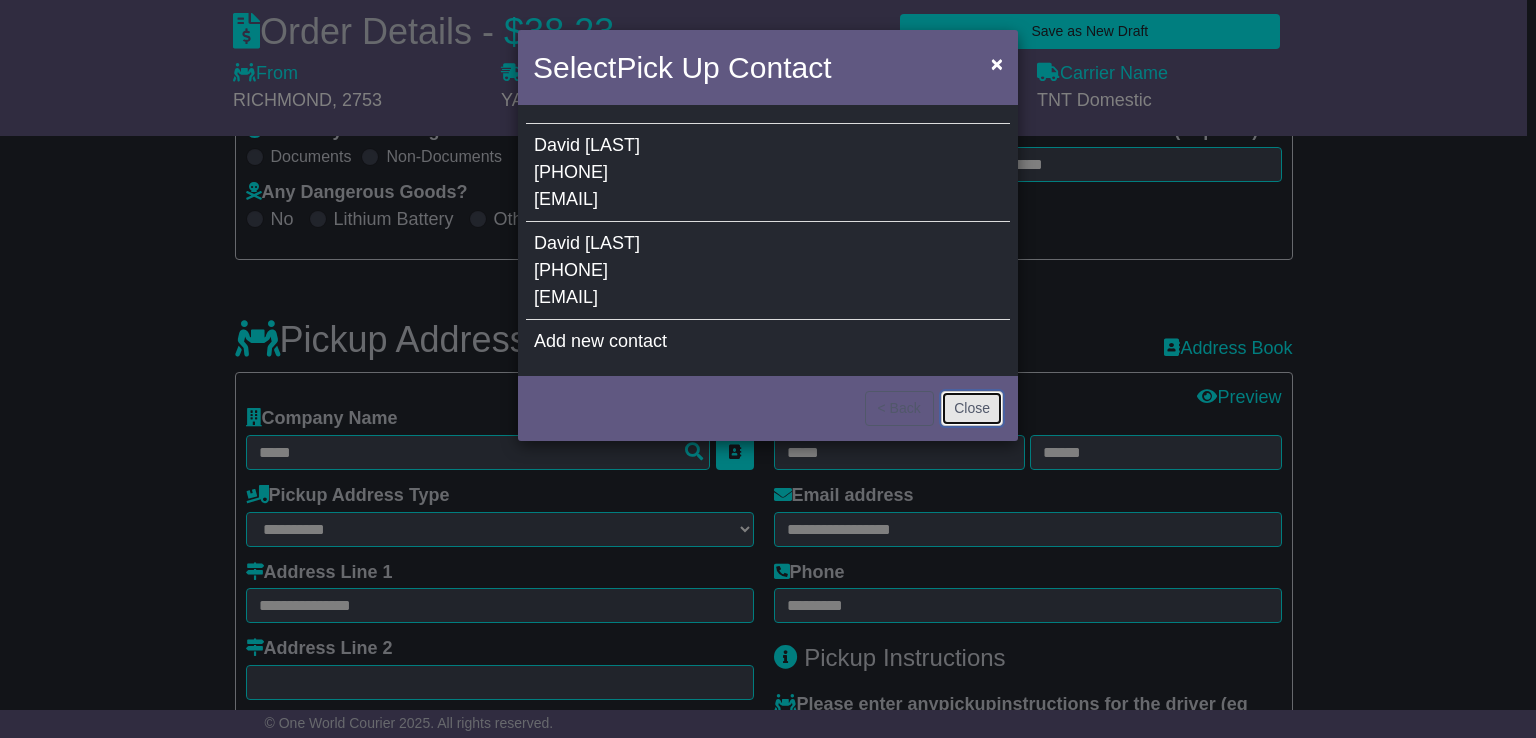 click on "Close" at bounding box center (972, 408) 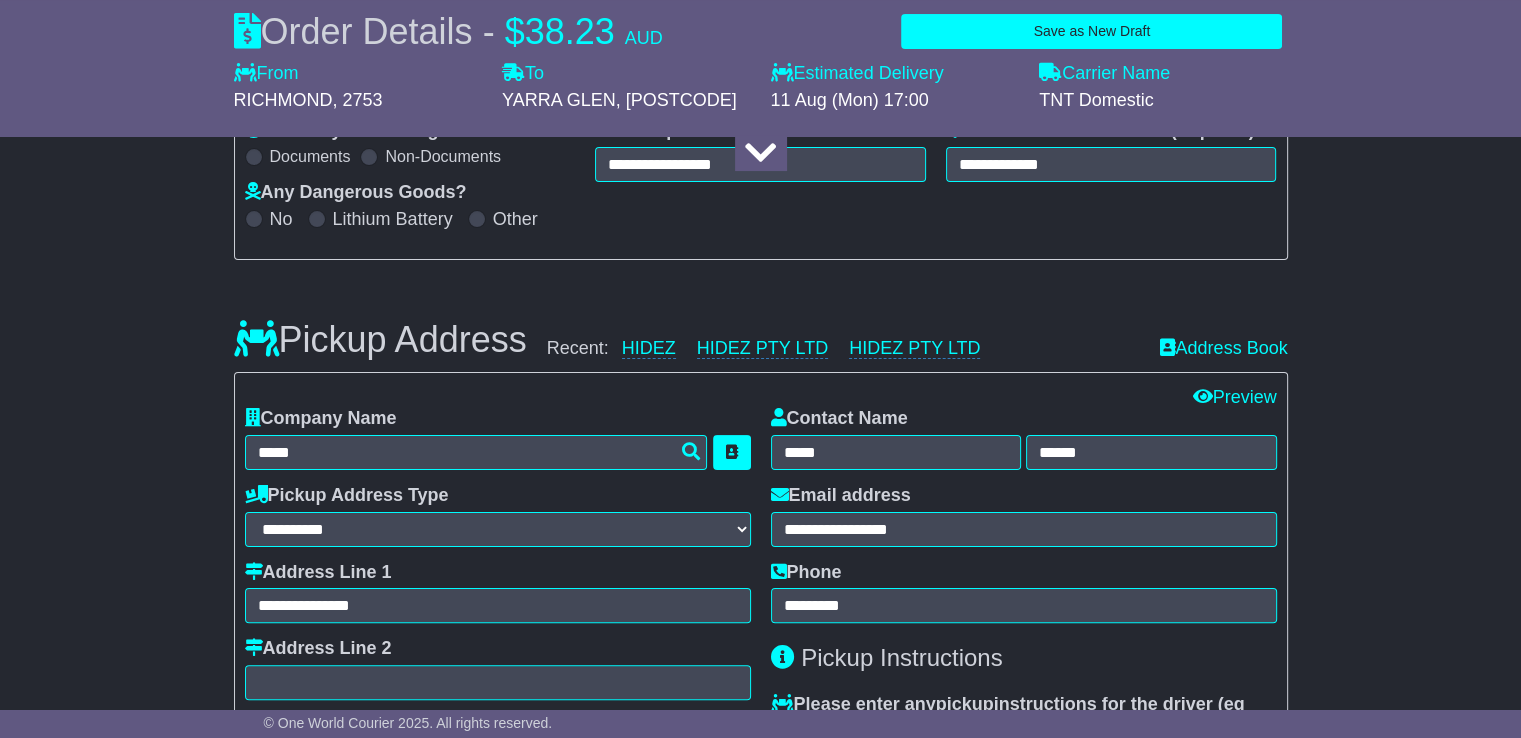scroll, scrollTop: 548, scrollLeft: 0, axis: vertical 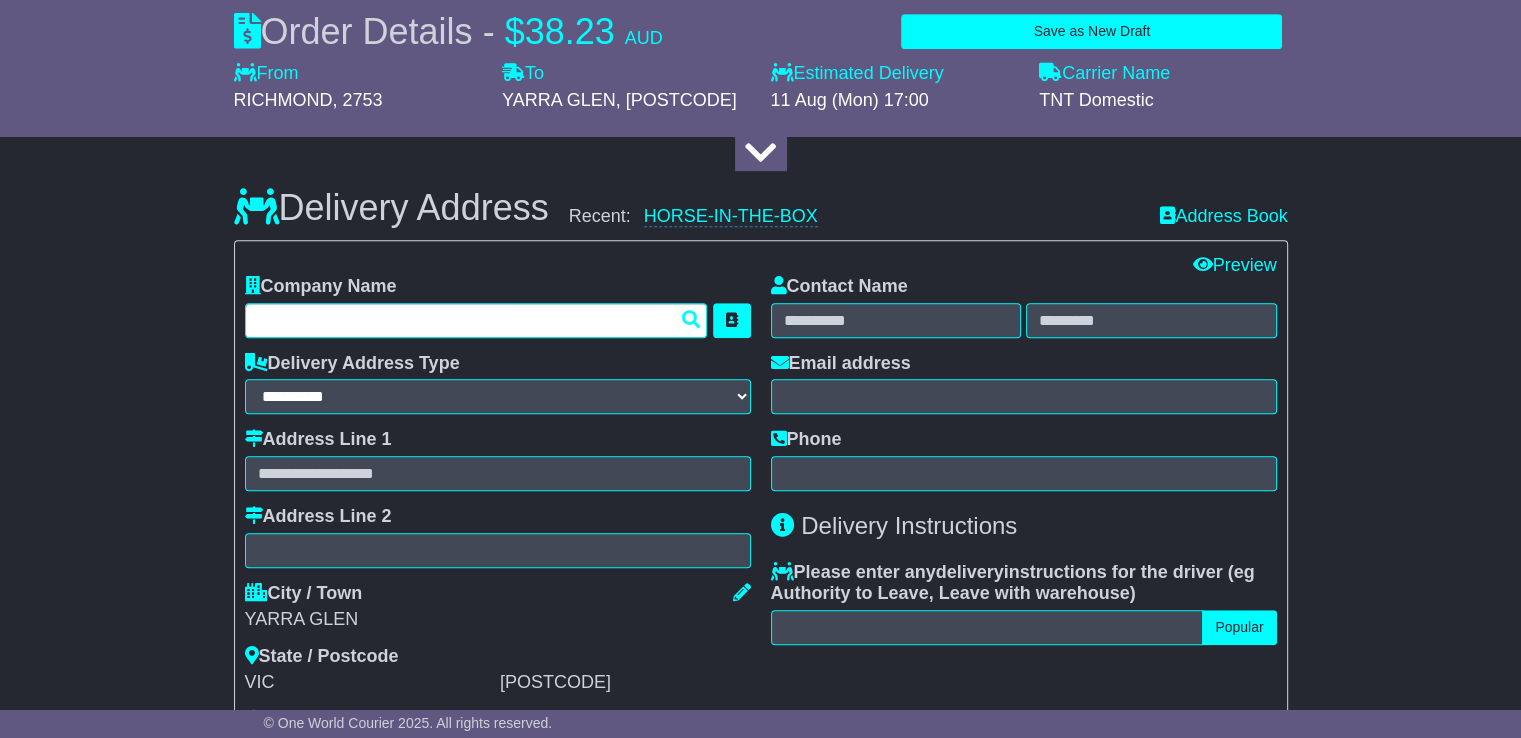 click at bounding box center [476, 320] 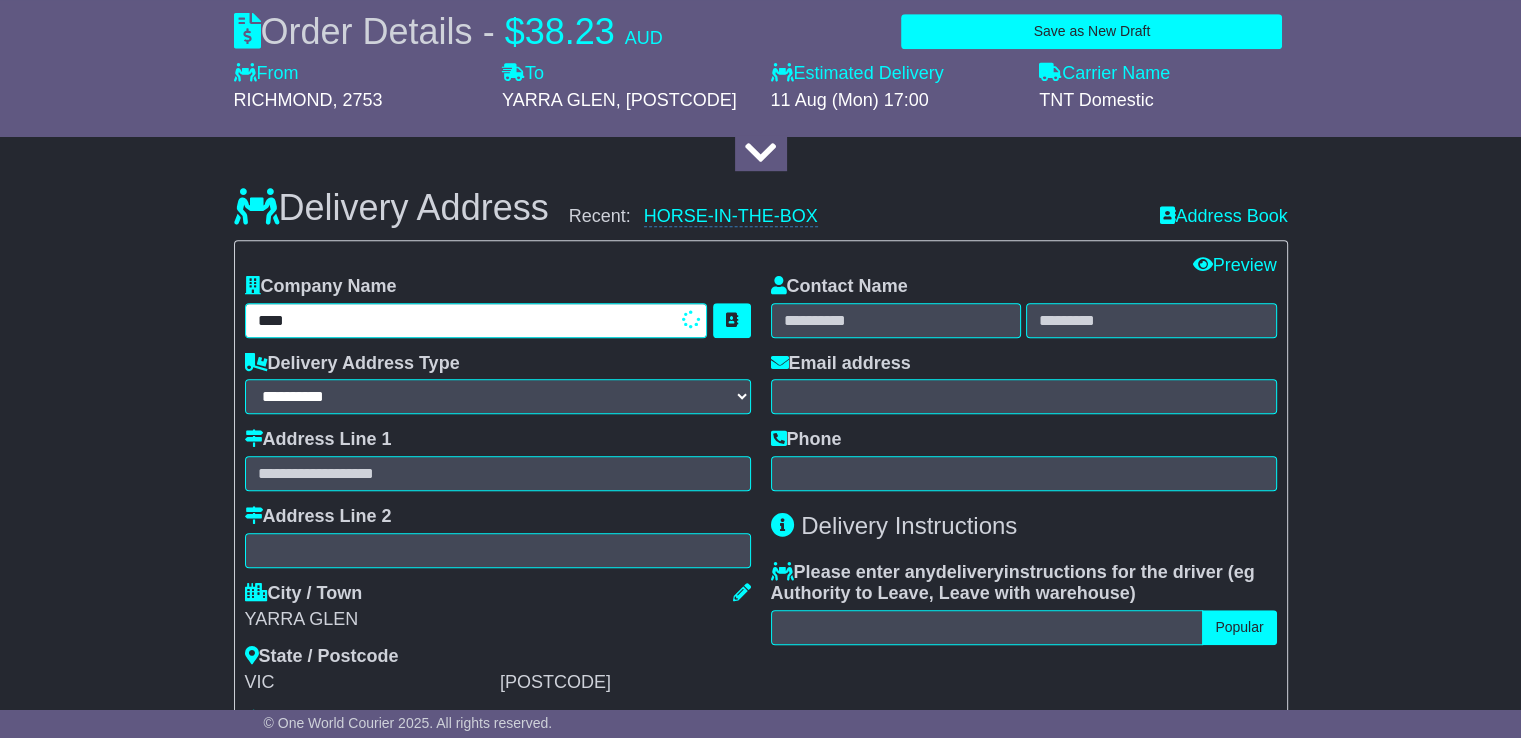 type on "*****" 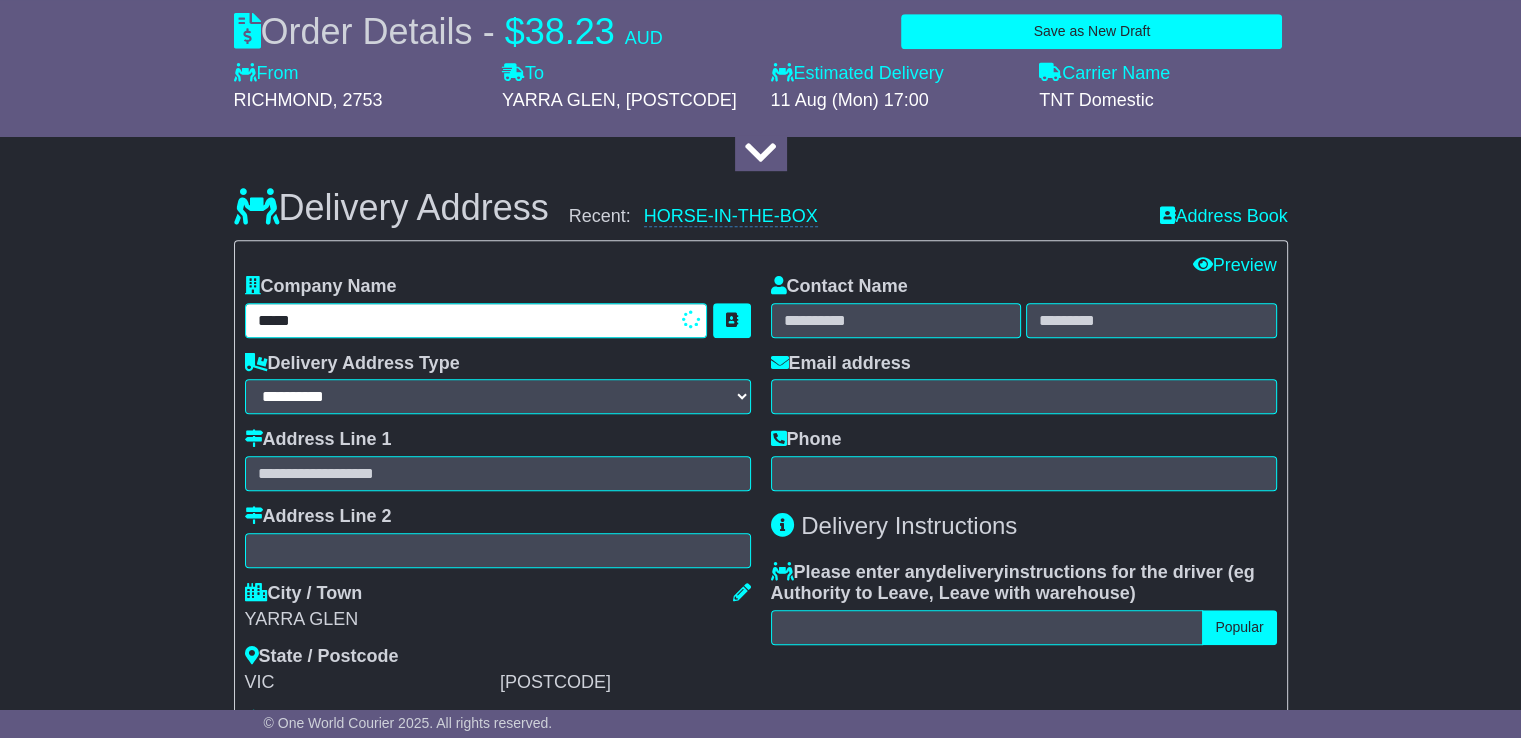 type on "**********" 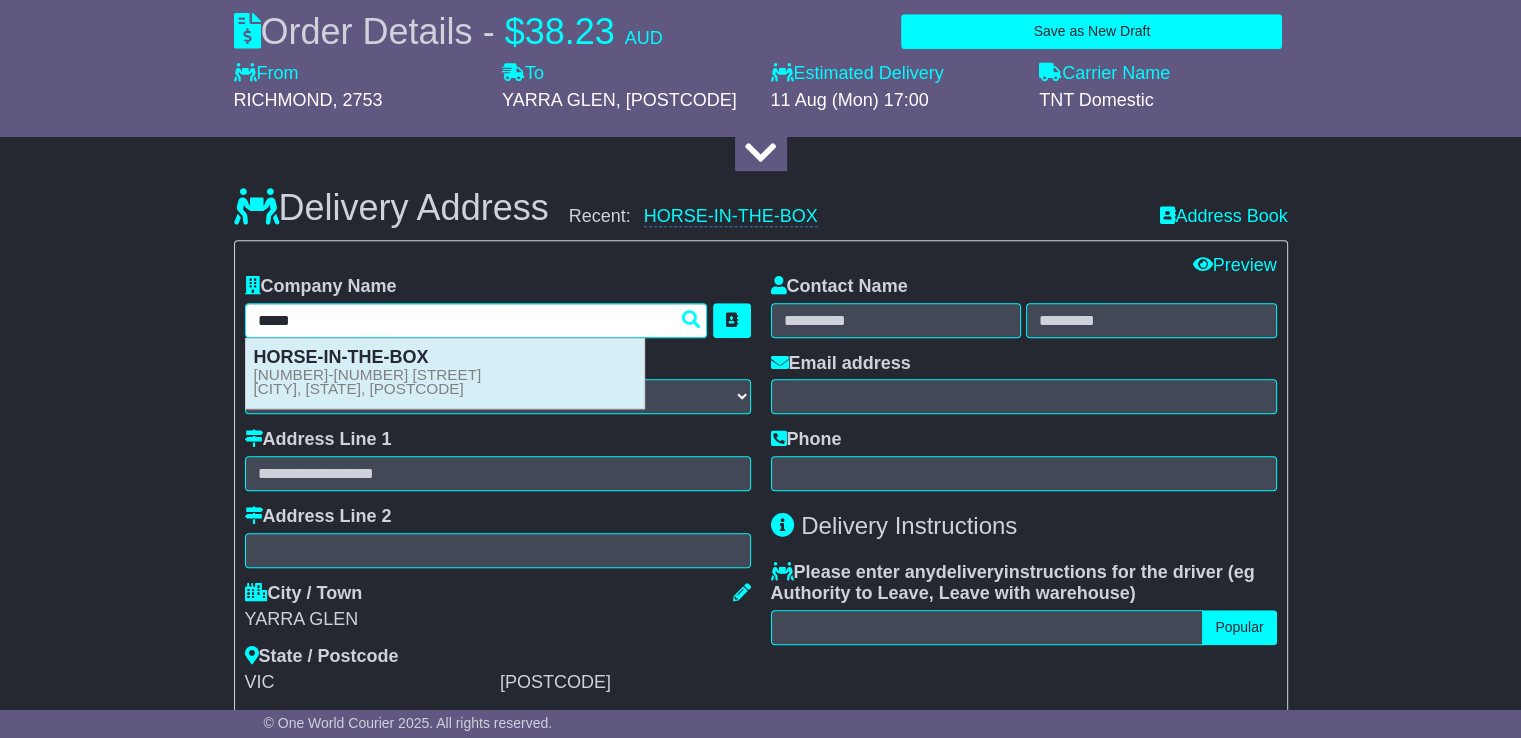 click on "HORSE-IN-THE-BOX" at bounding box center [341, 357] 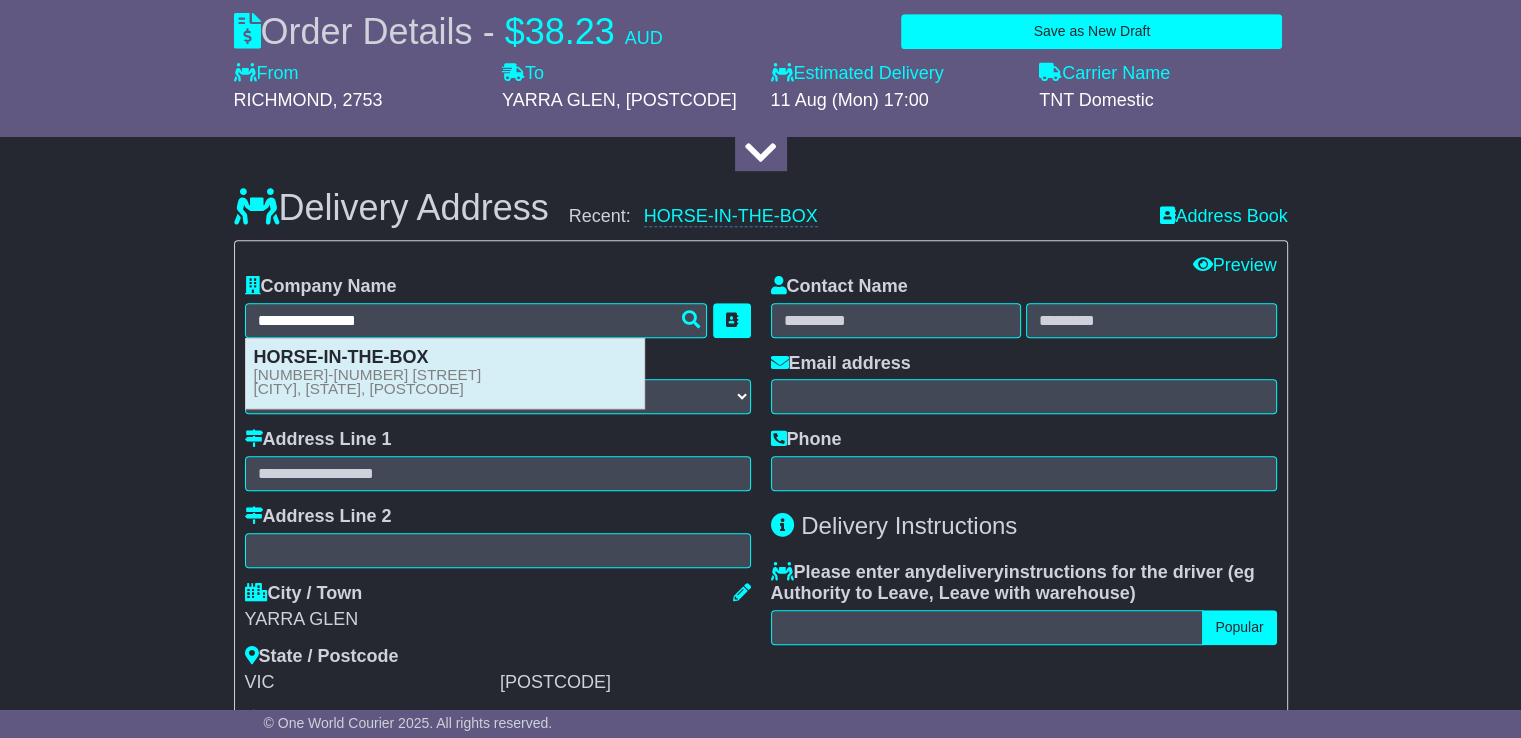 type 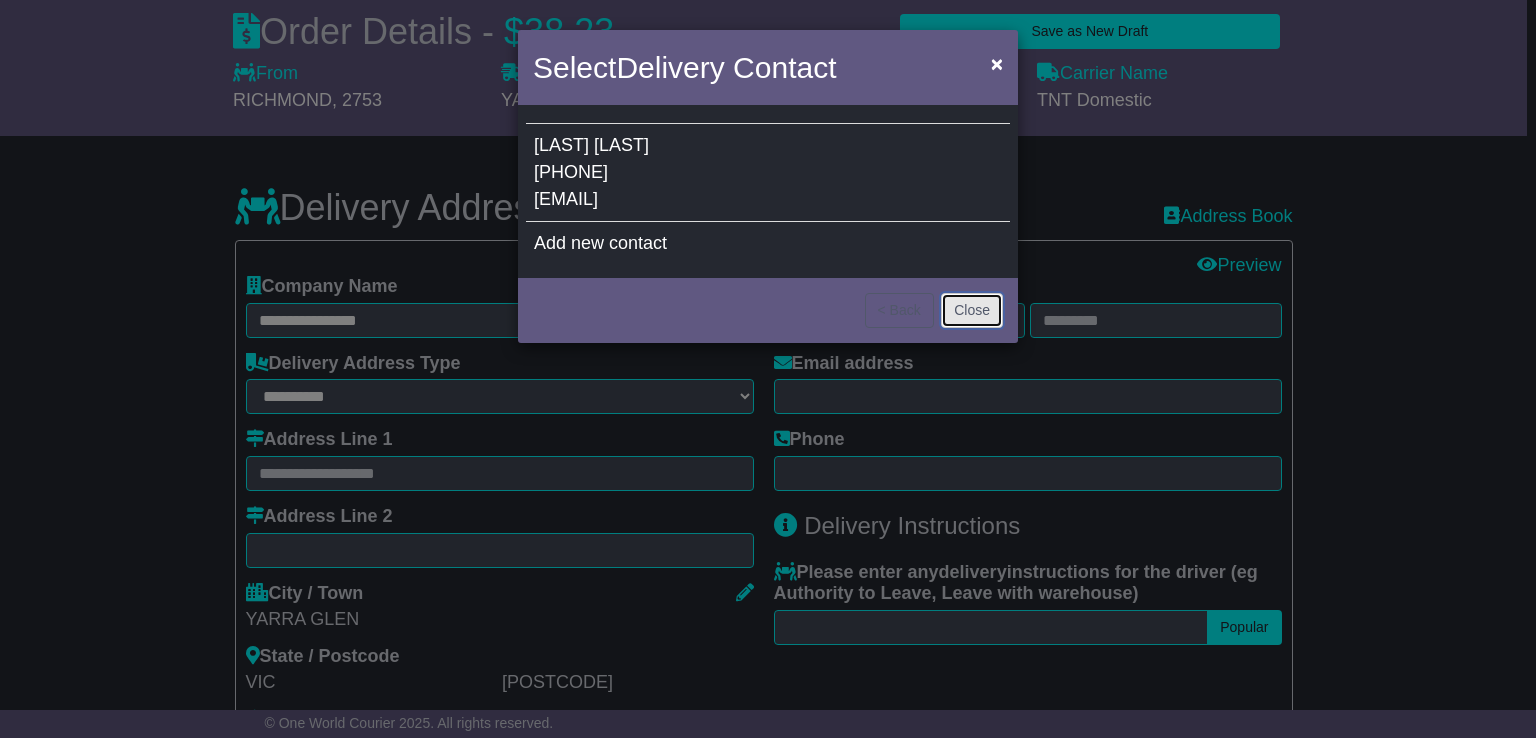 click on "Close" at bounding box center (972, 310) 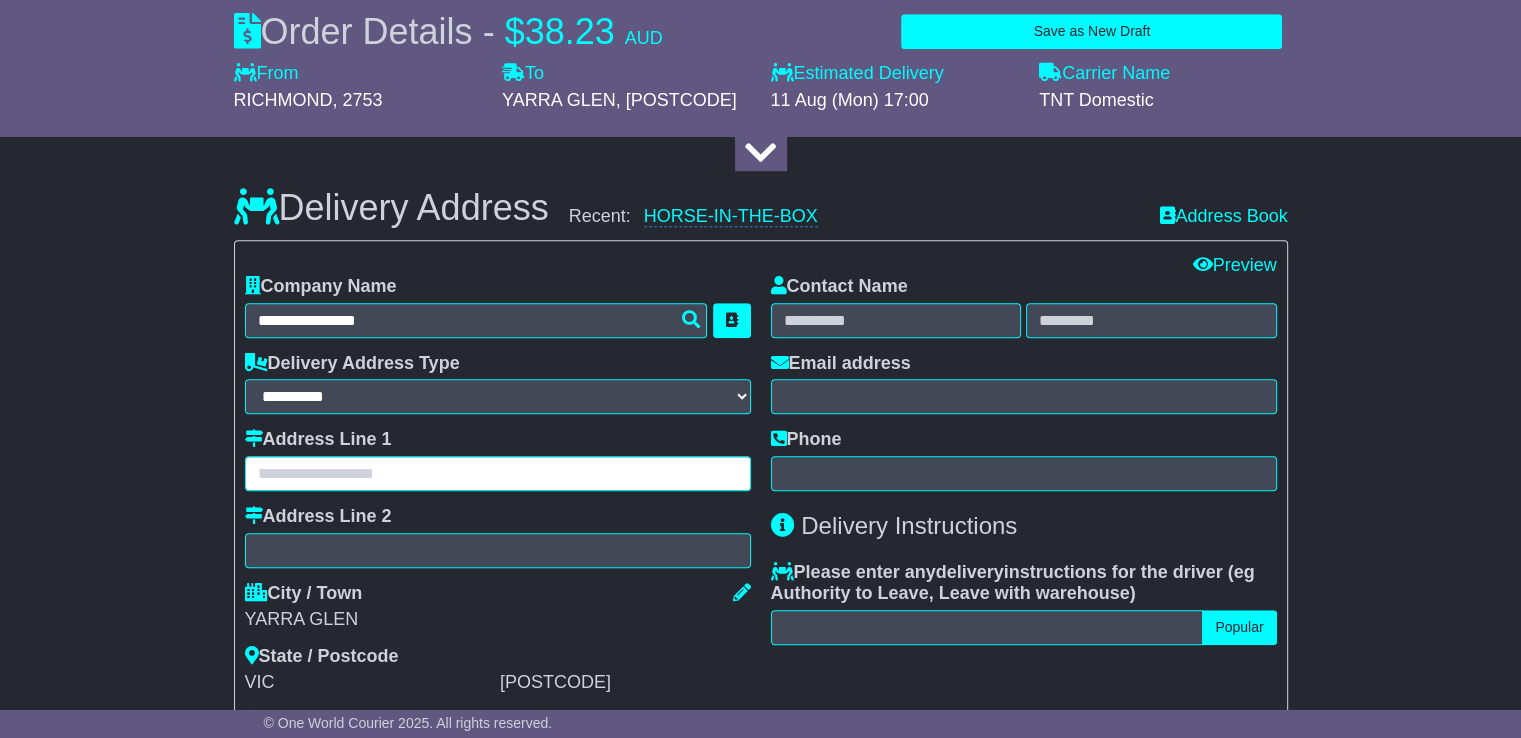 click at bounding box center [498, 473] 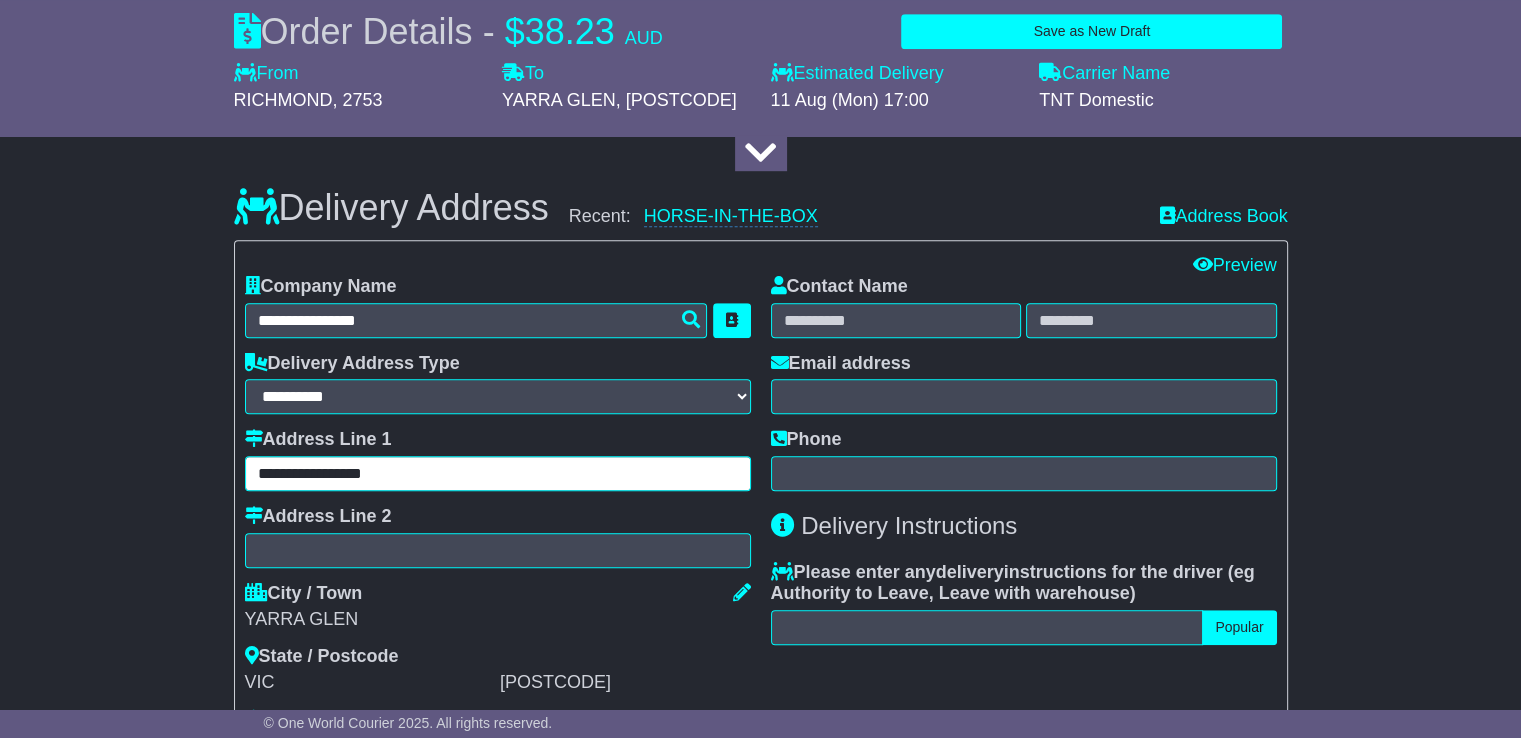 type on "**********" 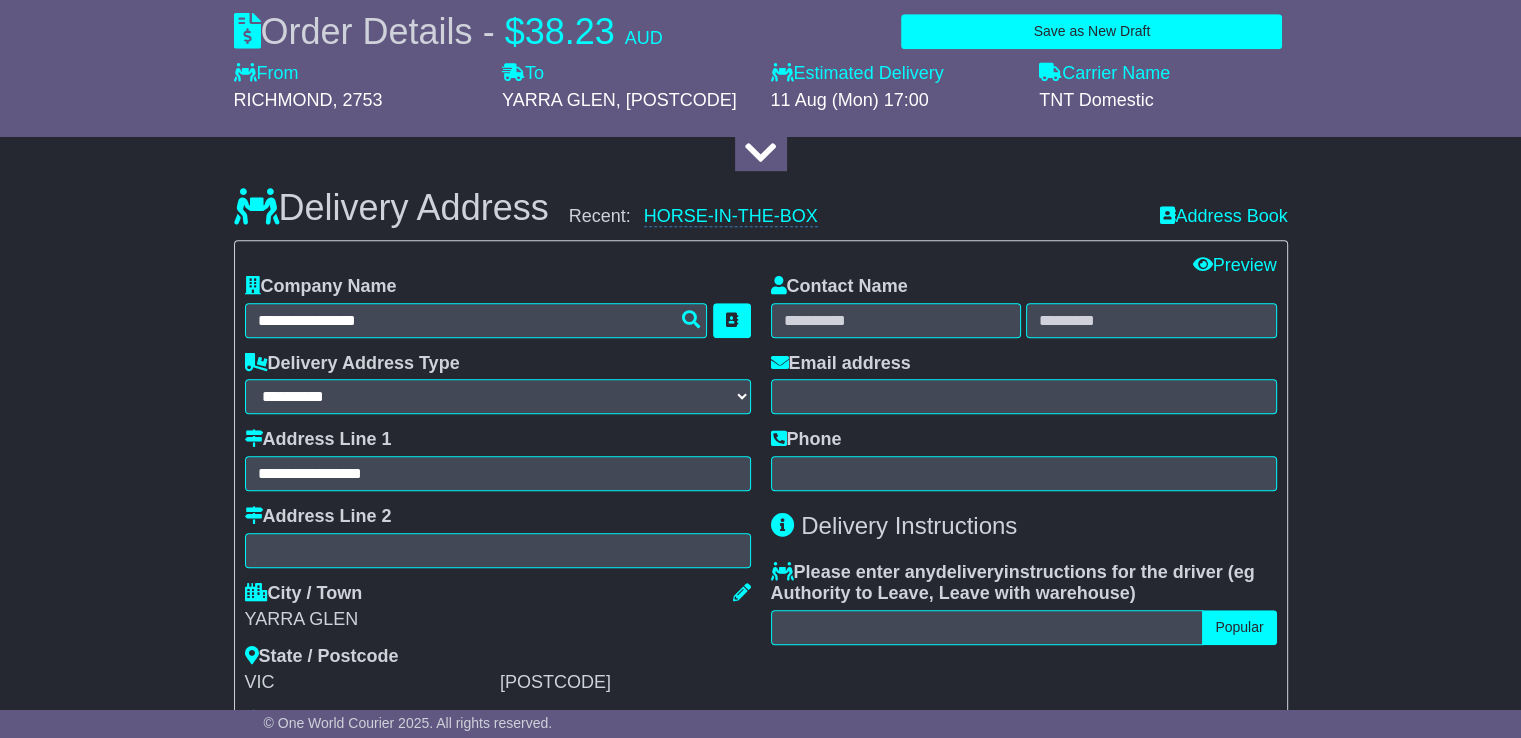 click on "State / Postcode
VIC
3775" at bounding box center [498, 670] 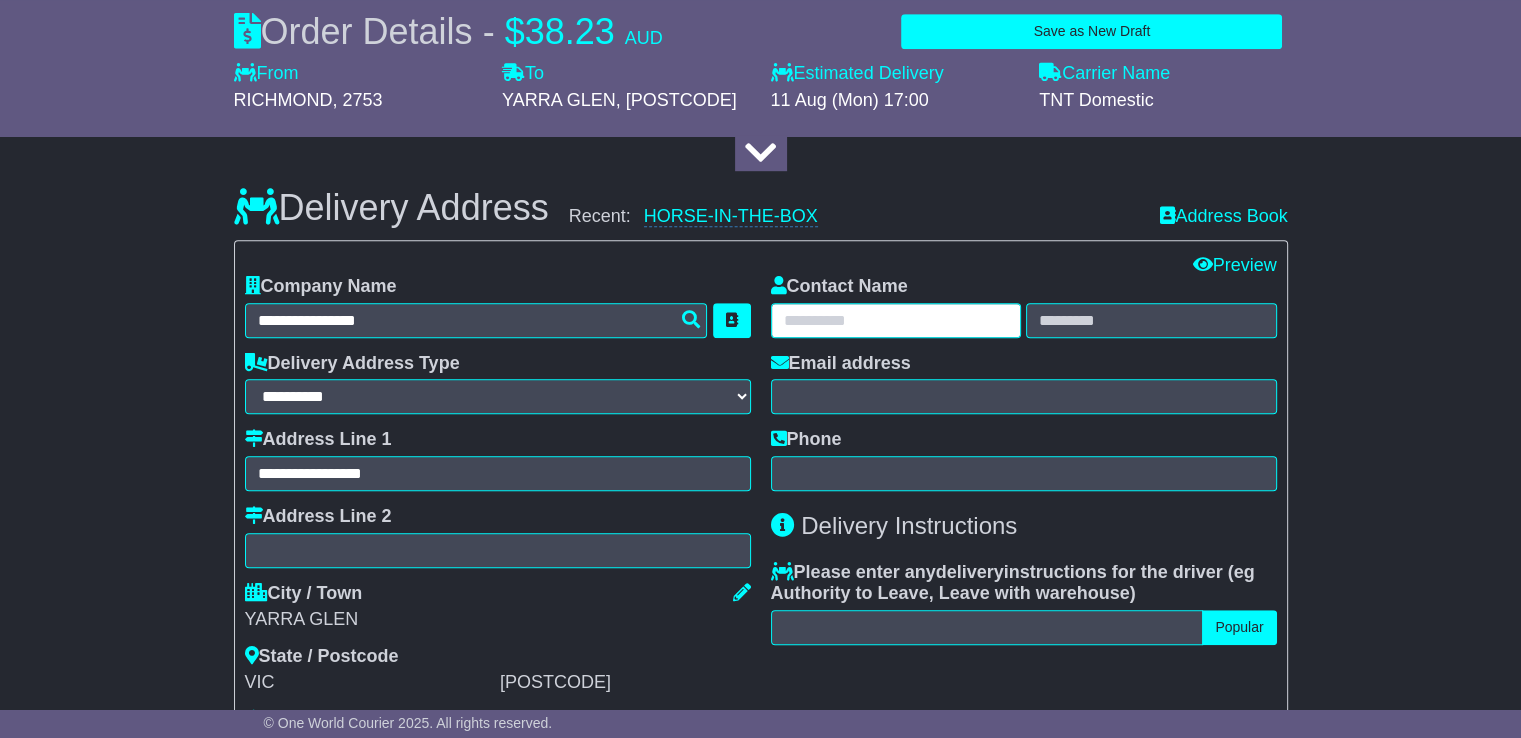 click at bounding box center (896, 320) 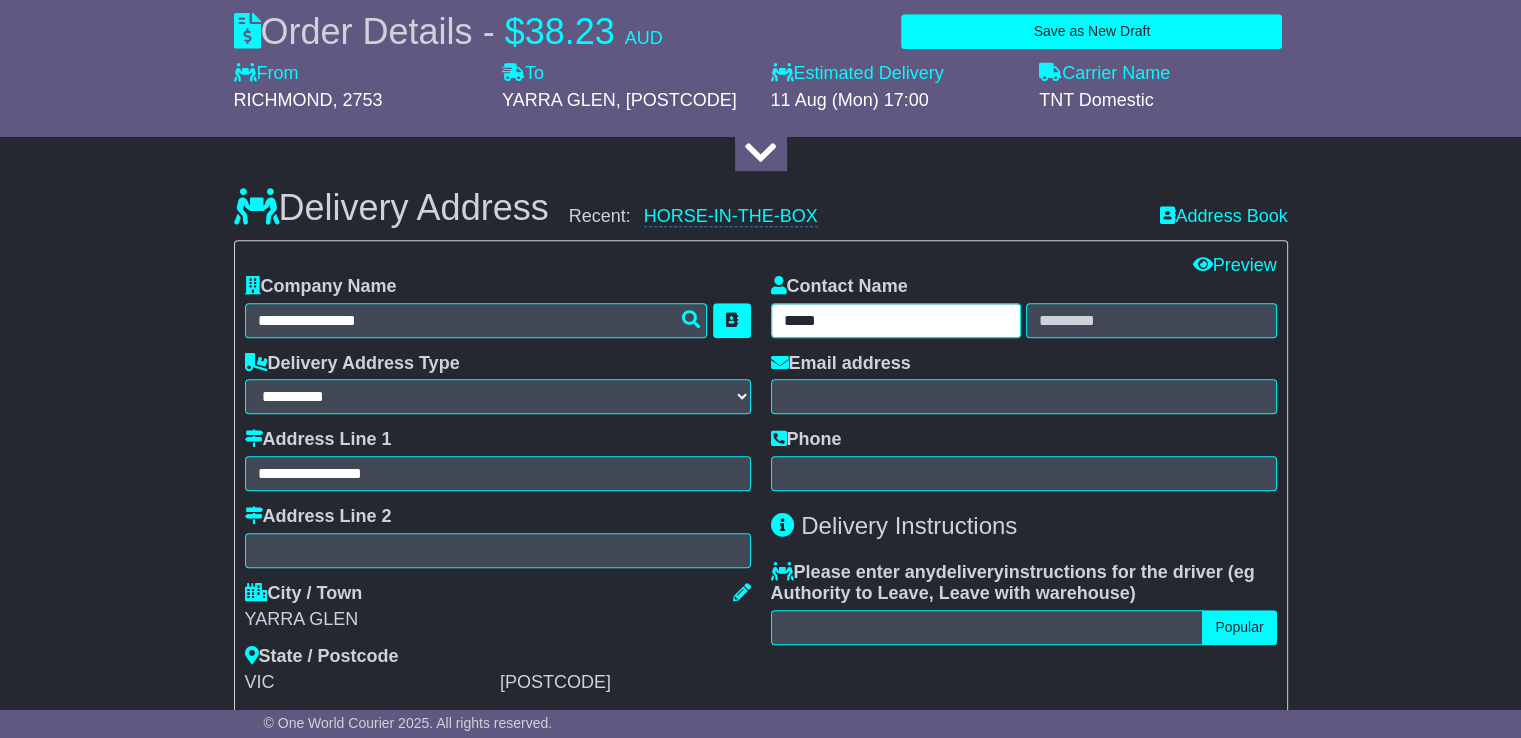 type on "*****" 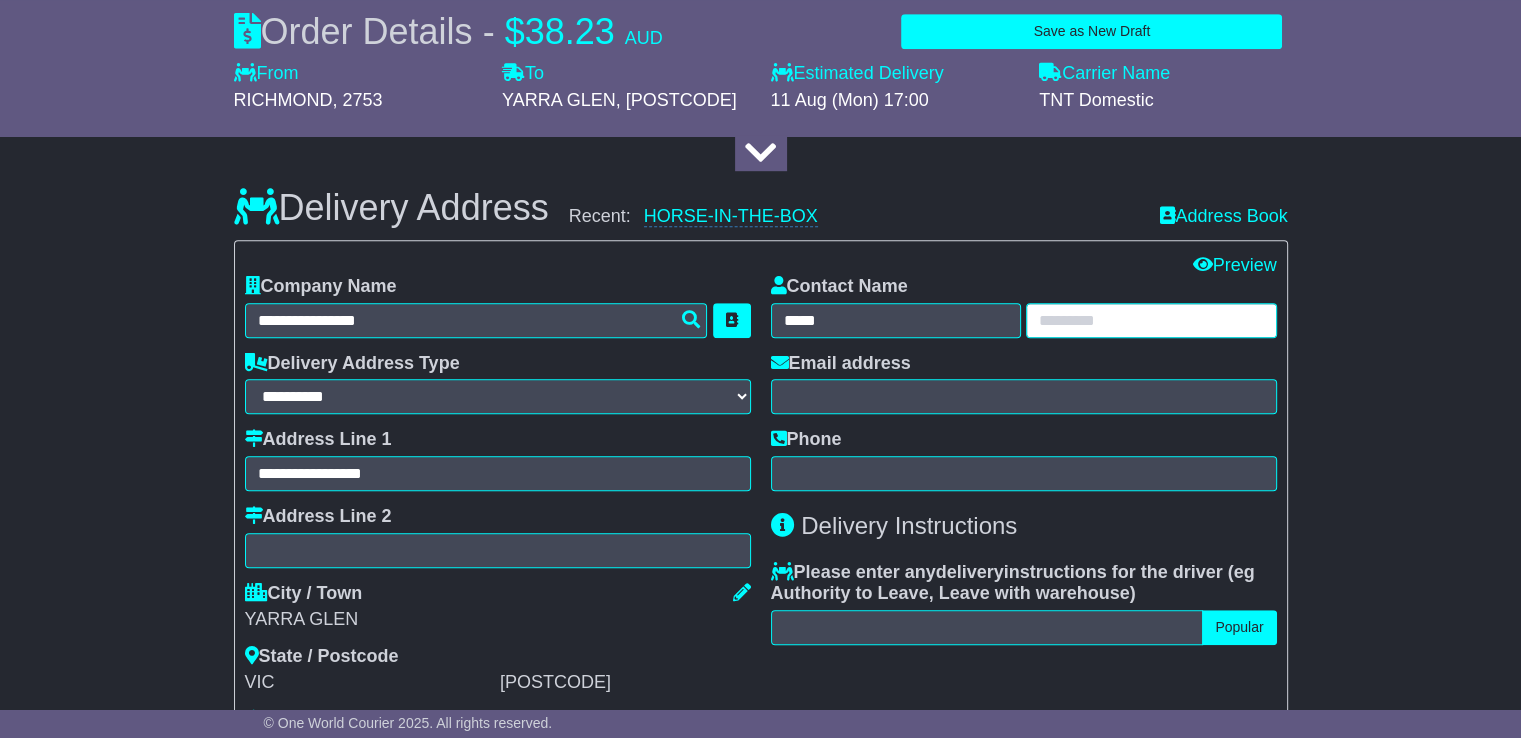 click at bounding box center [1151, 320] 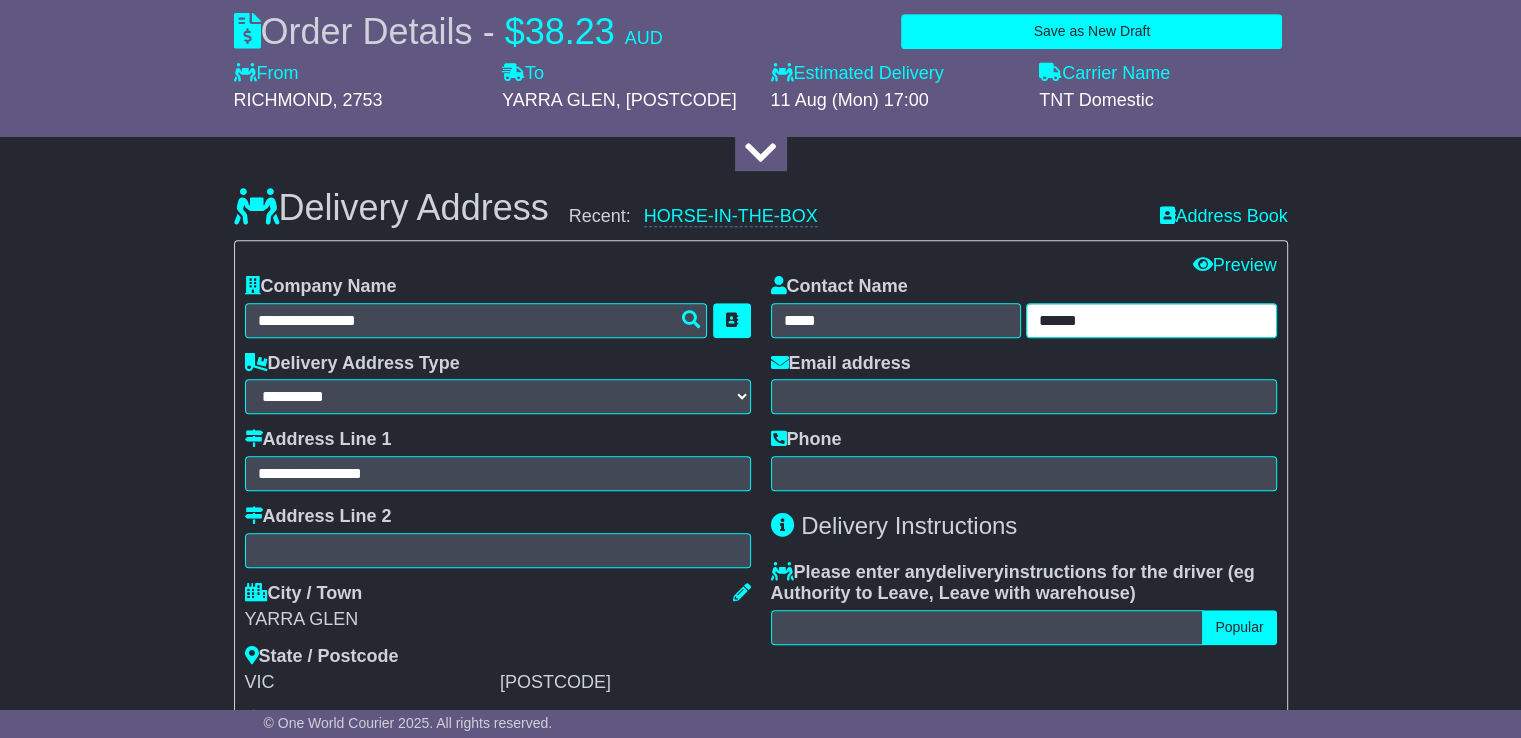 type on "******" 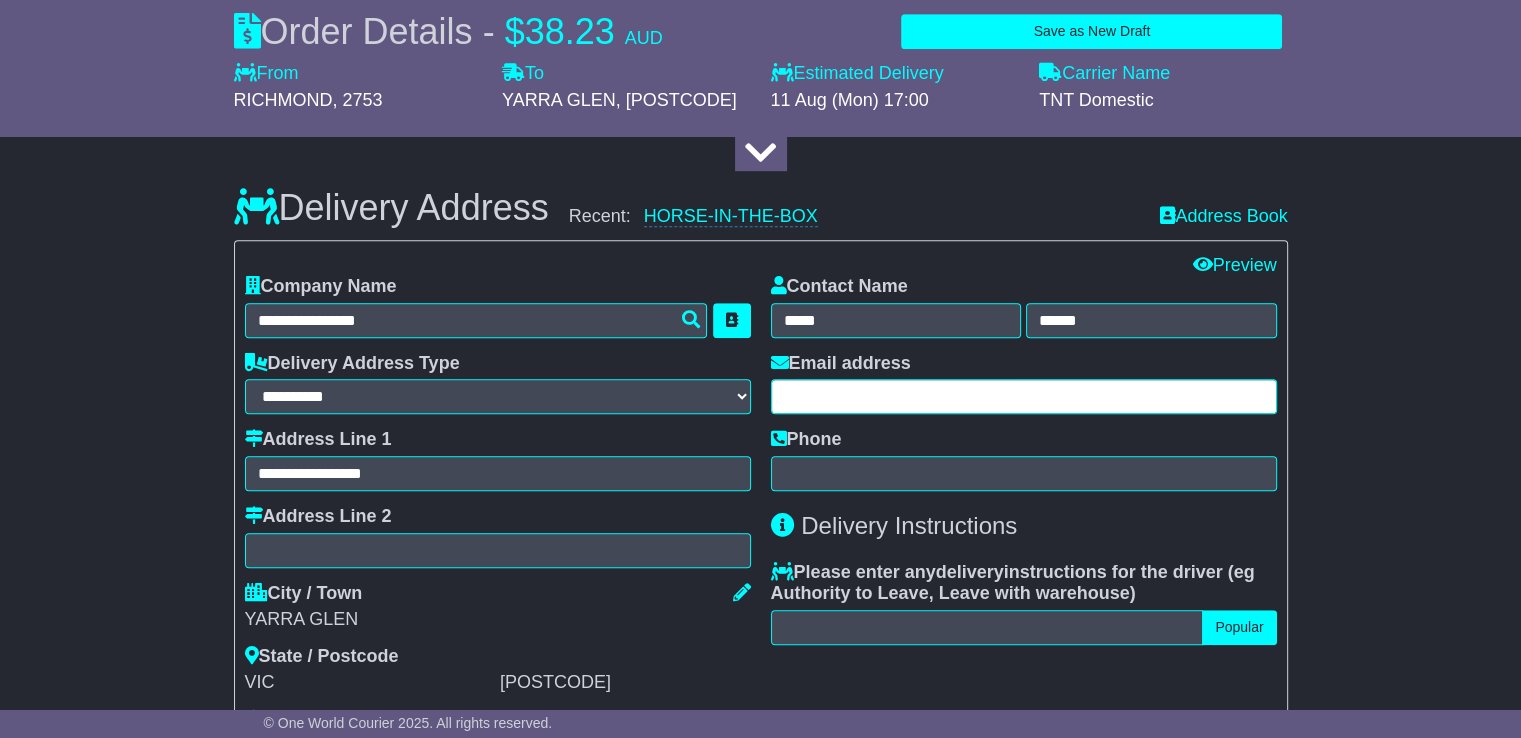 click at bounding box center (1024, 396) 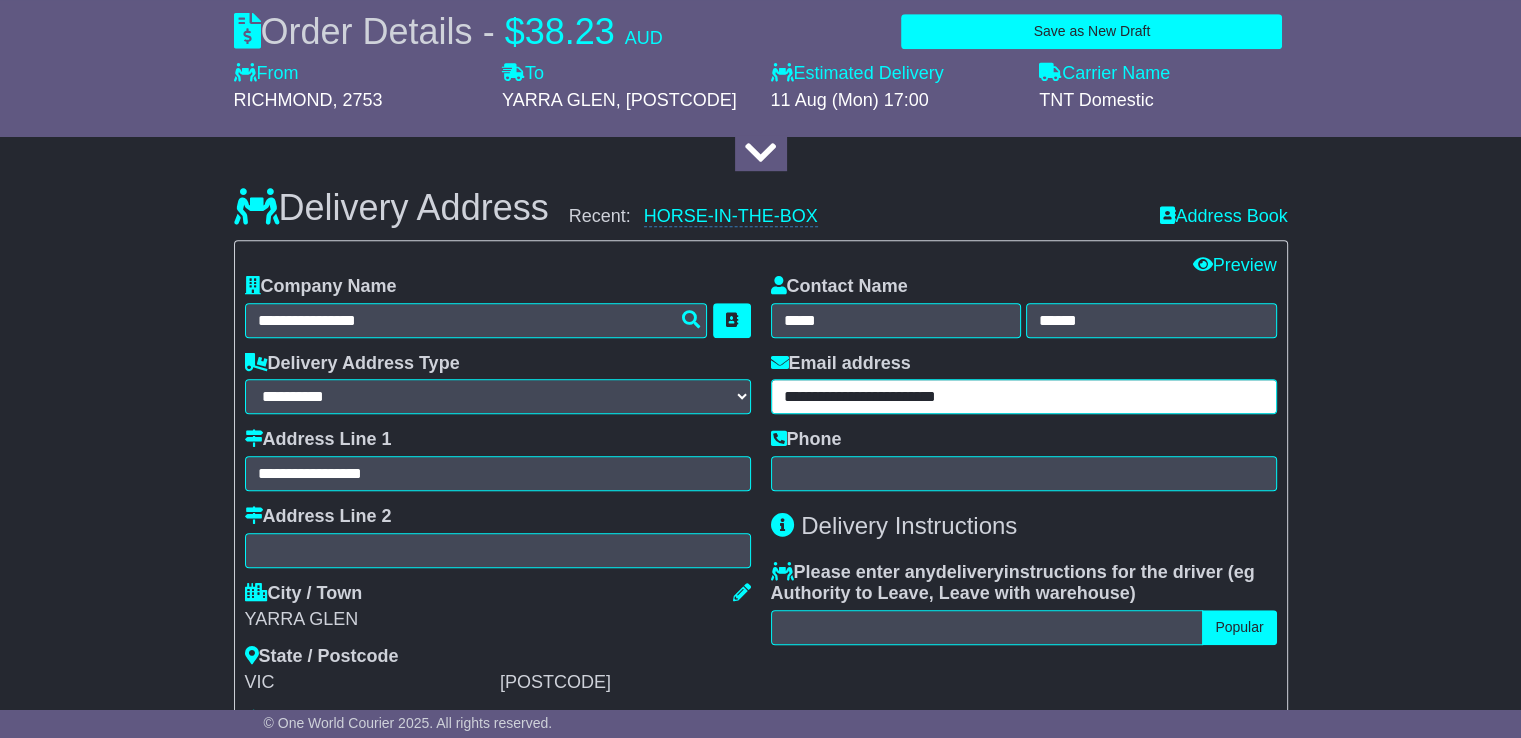 type on "**********" 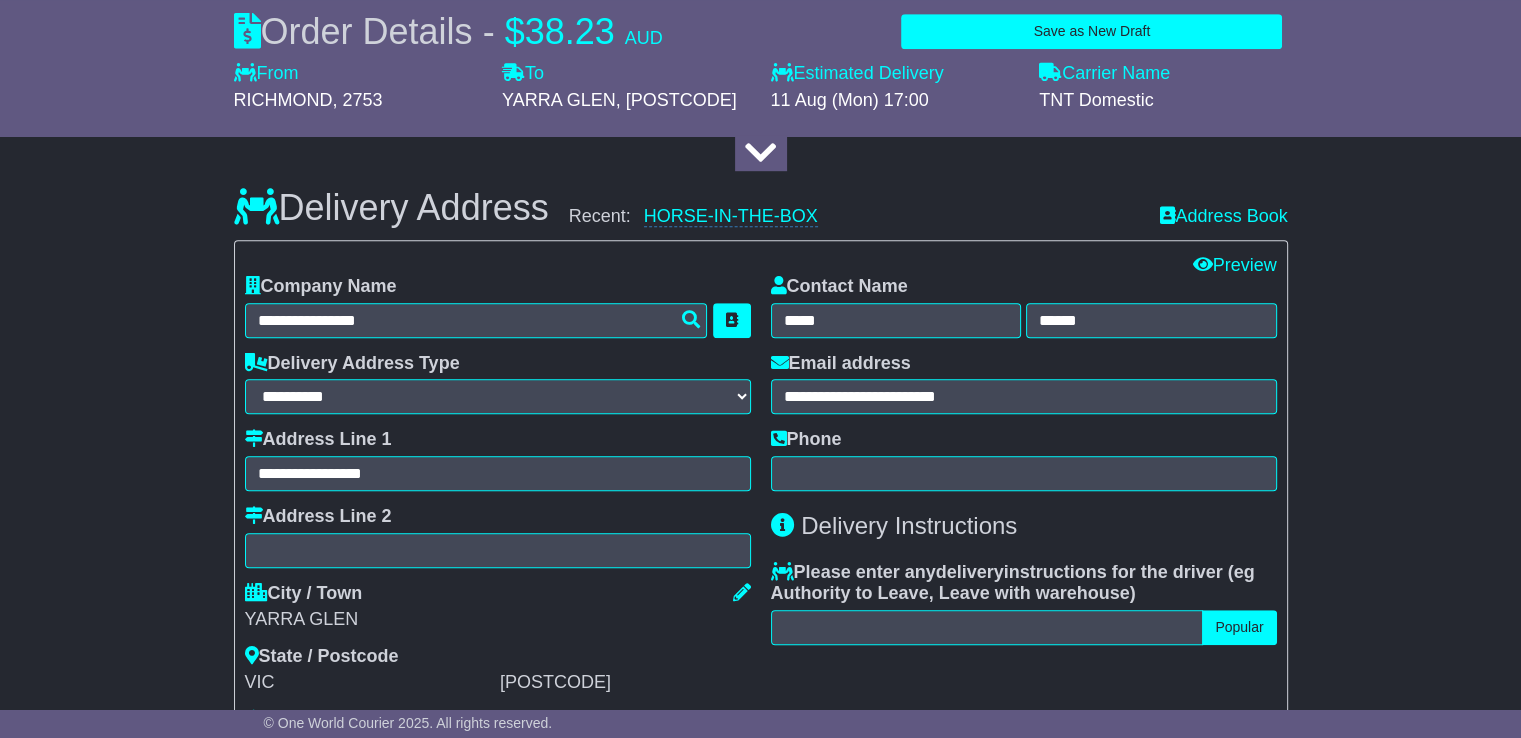 click on "Phone" at bounding box center [1024, 460] 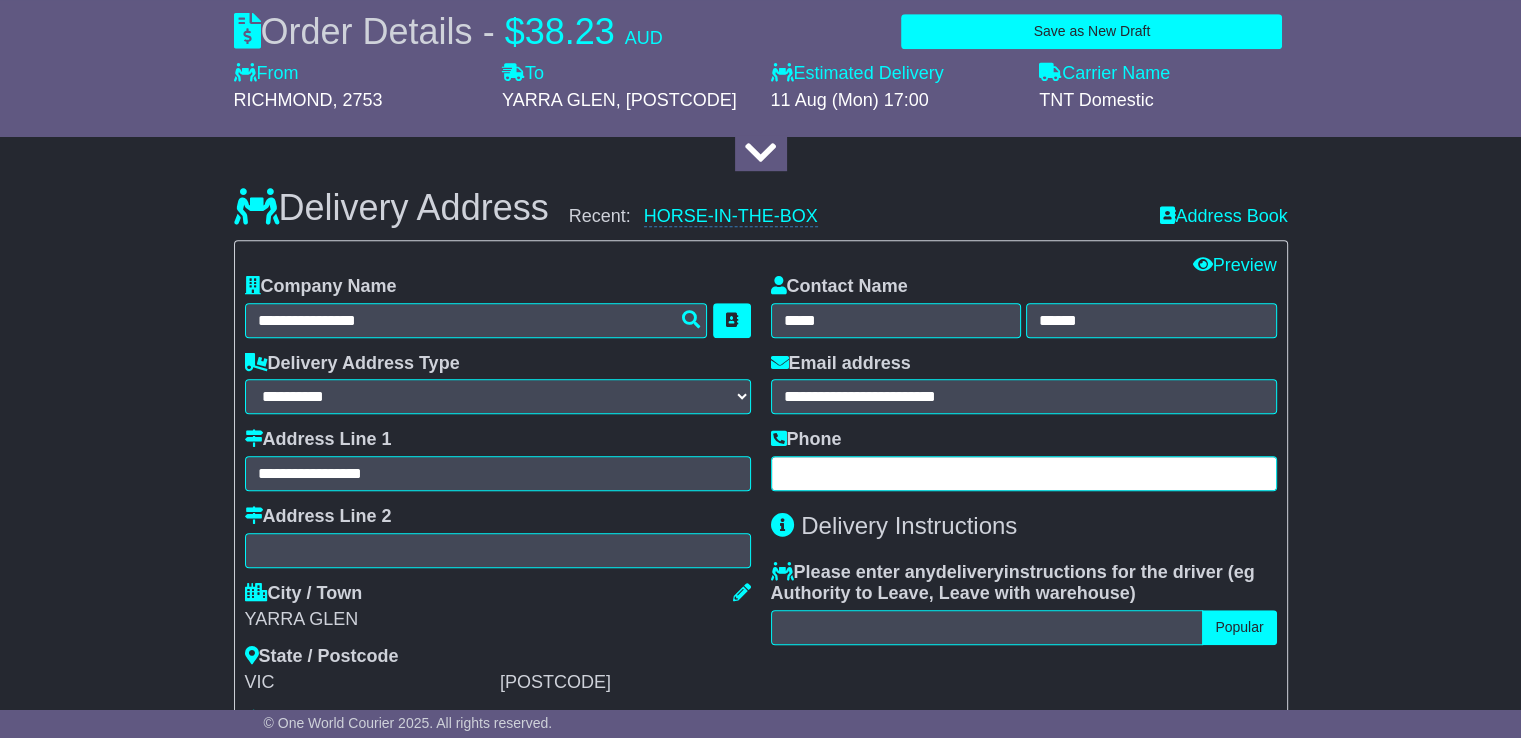 click at bounding box center (1024, 473) 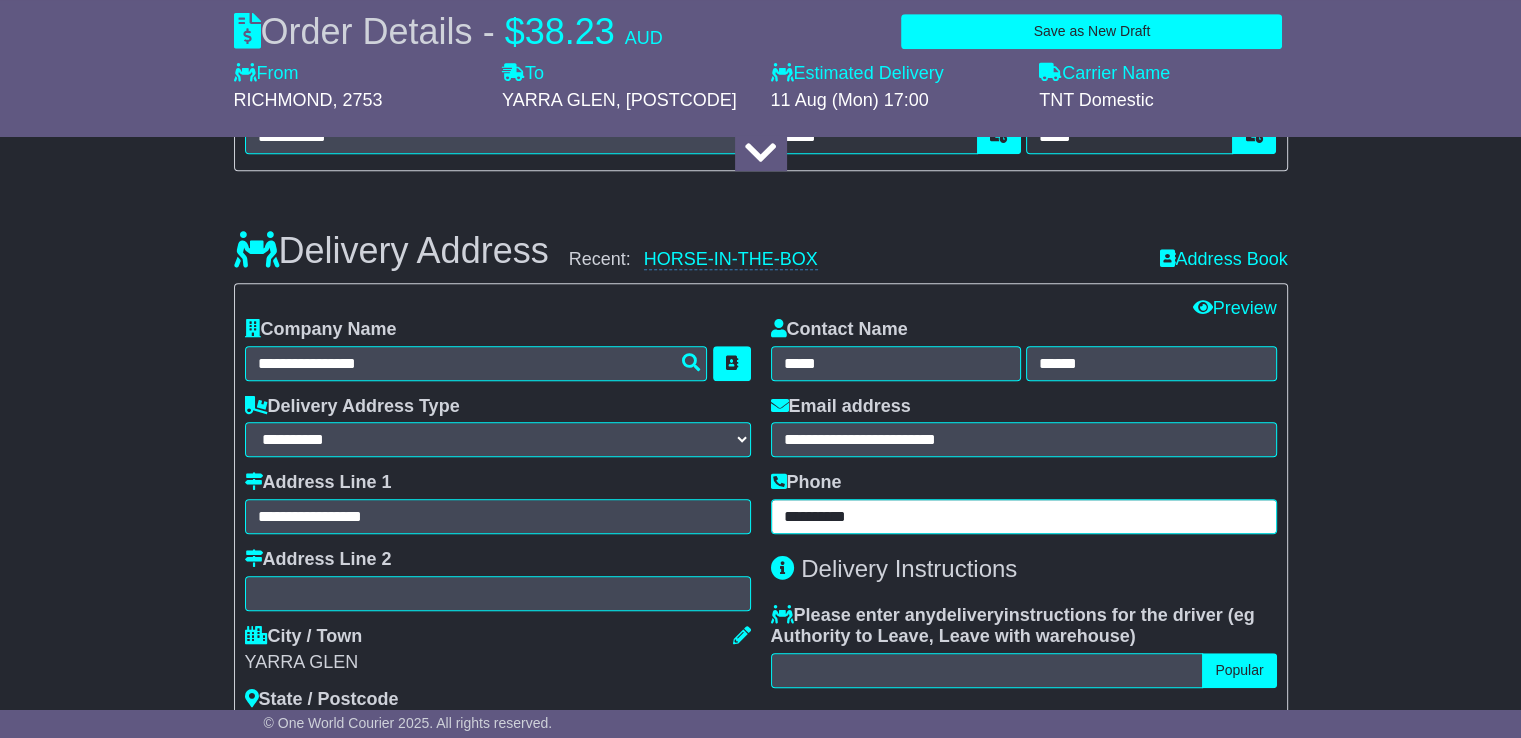 scroll, scrollTop: 1264, scrollLeft: 0, axis: vertical 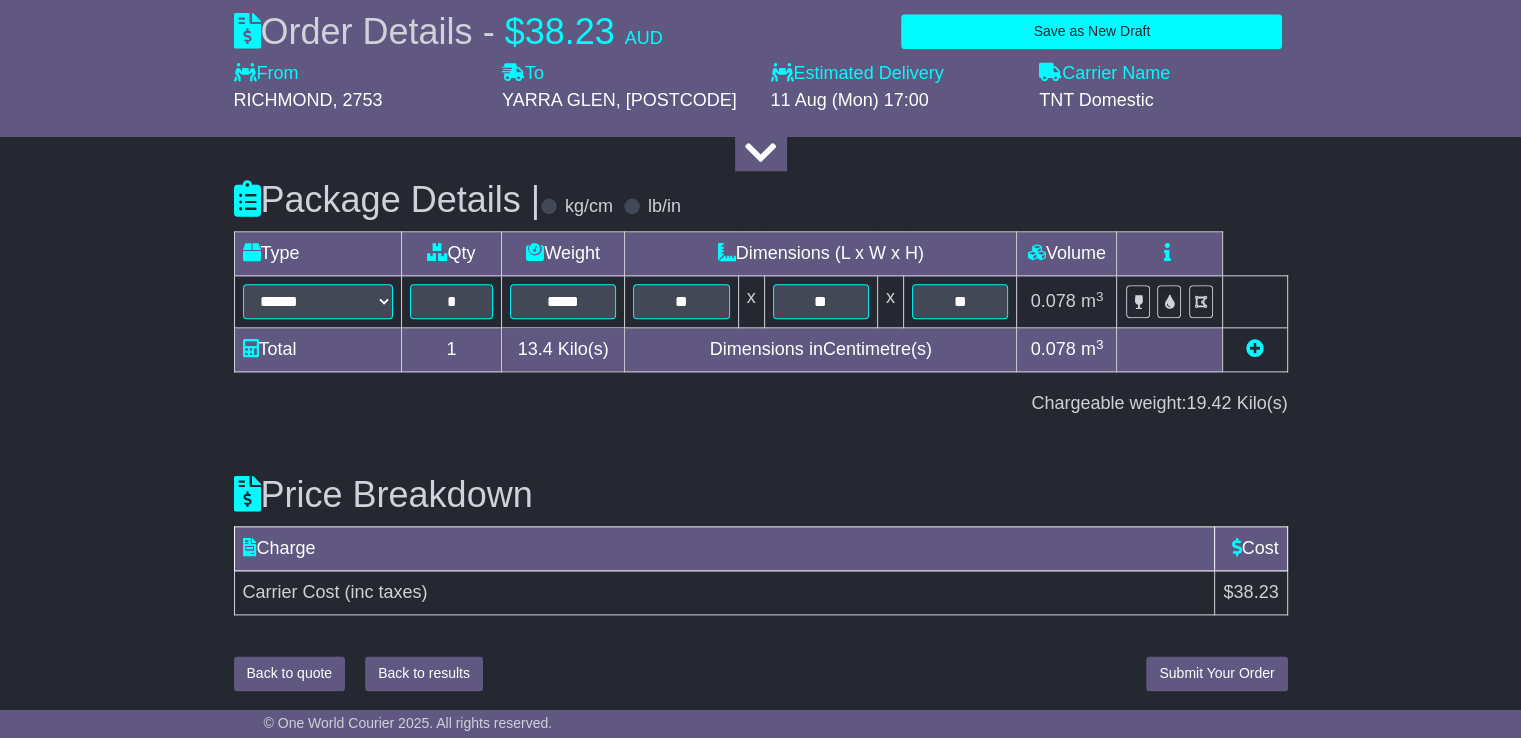 type on "**********" 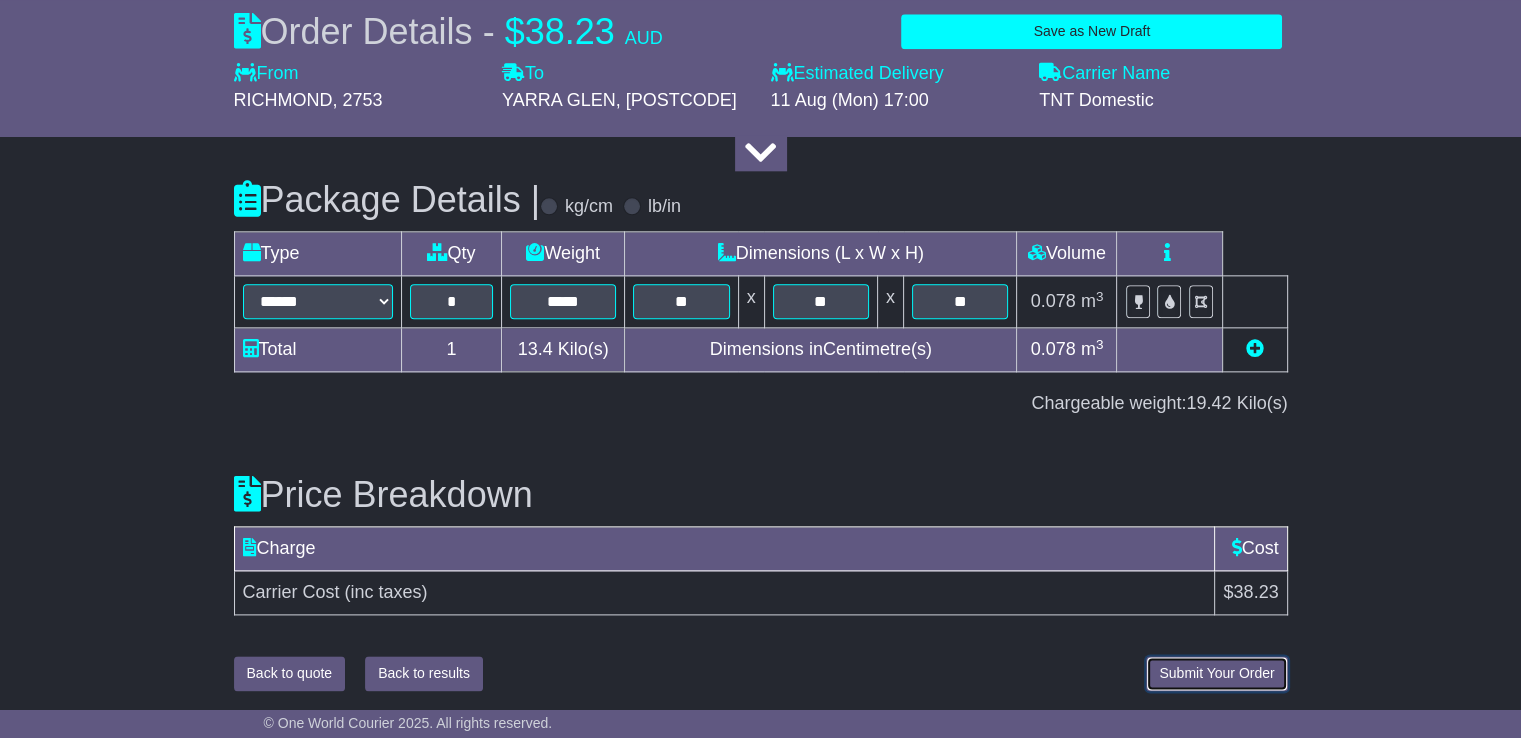 click on "Submit Your Order" at bounding box center (1216, 673) 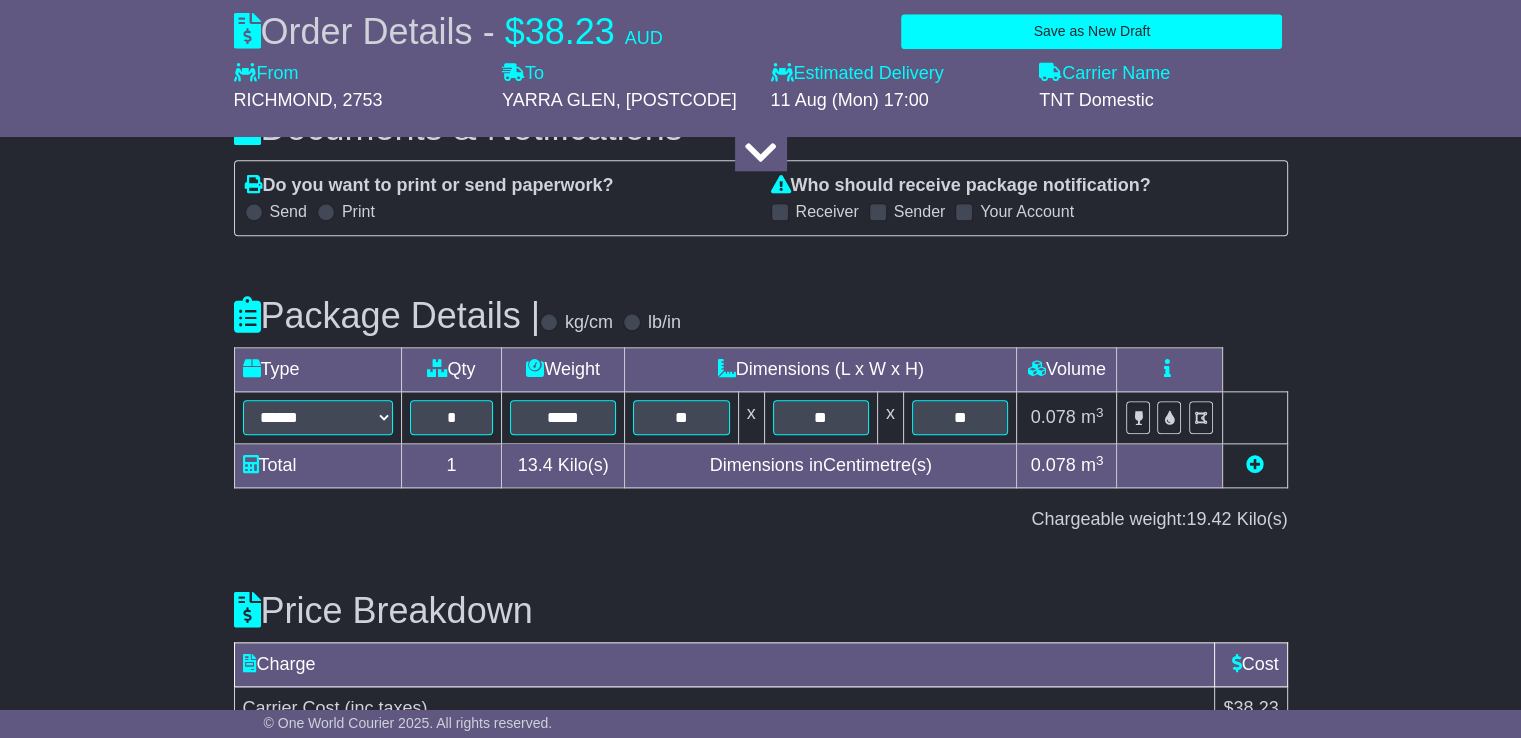 scroll, scrollTop: 2372, scrollLeft: 0, axis: vertical 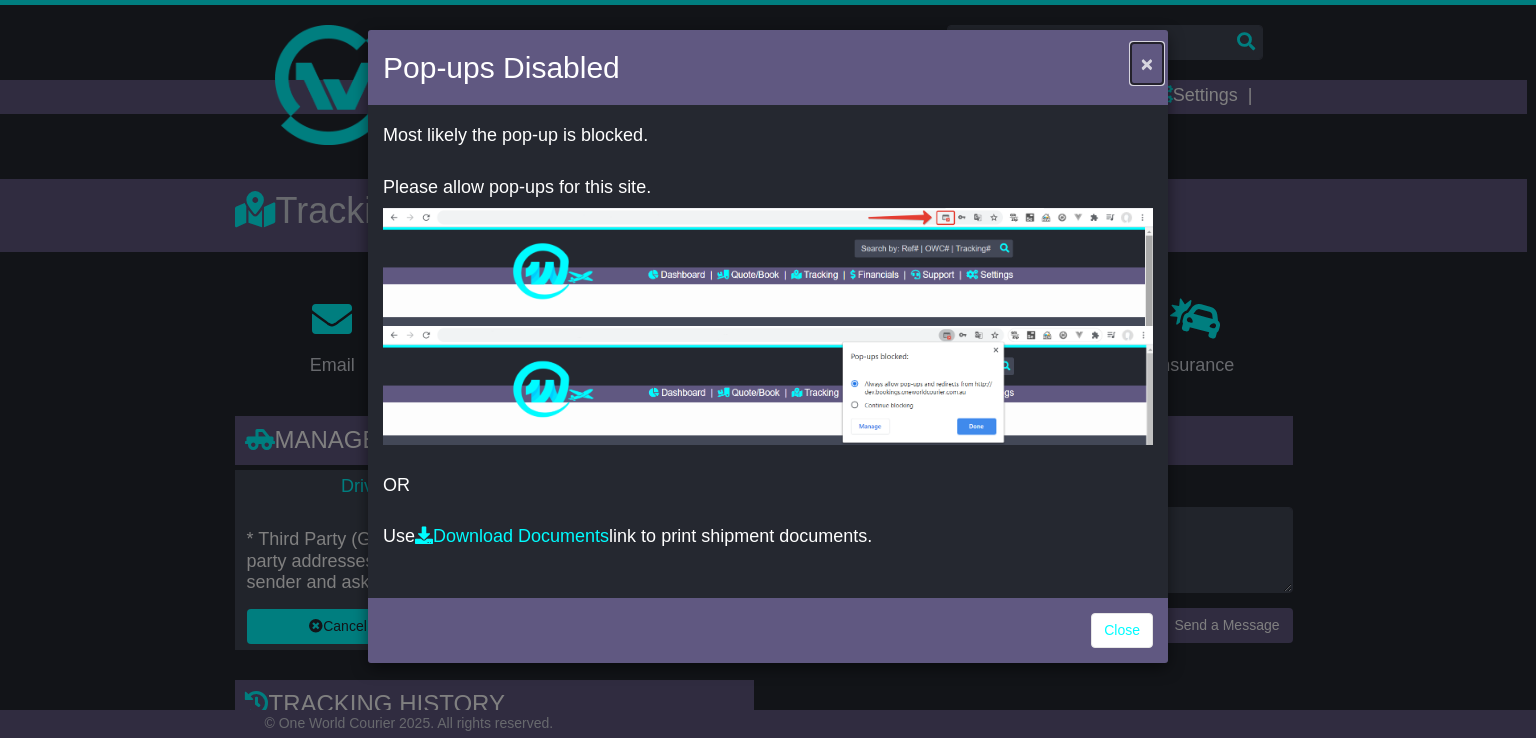 click on "×" at bounding box center [1147, 63] 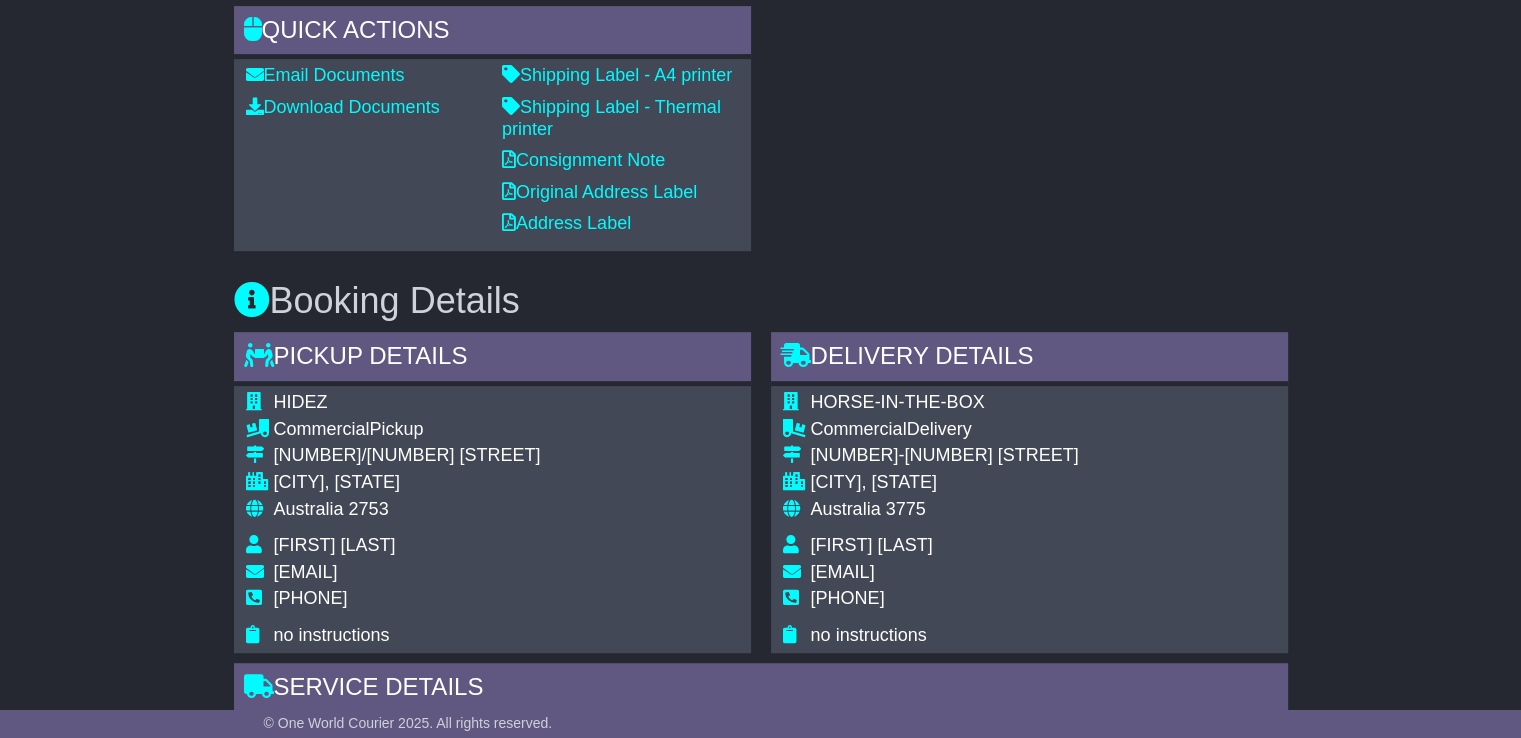 scroll, scrollTop: 0, scrollLeft: 0, axis: both 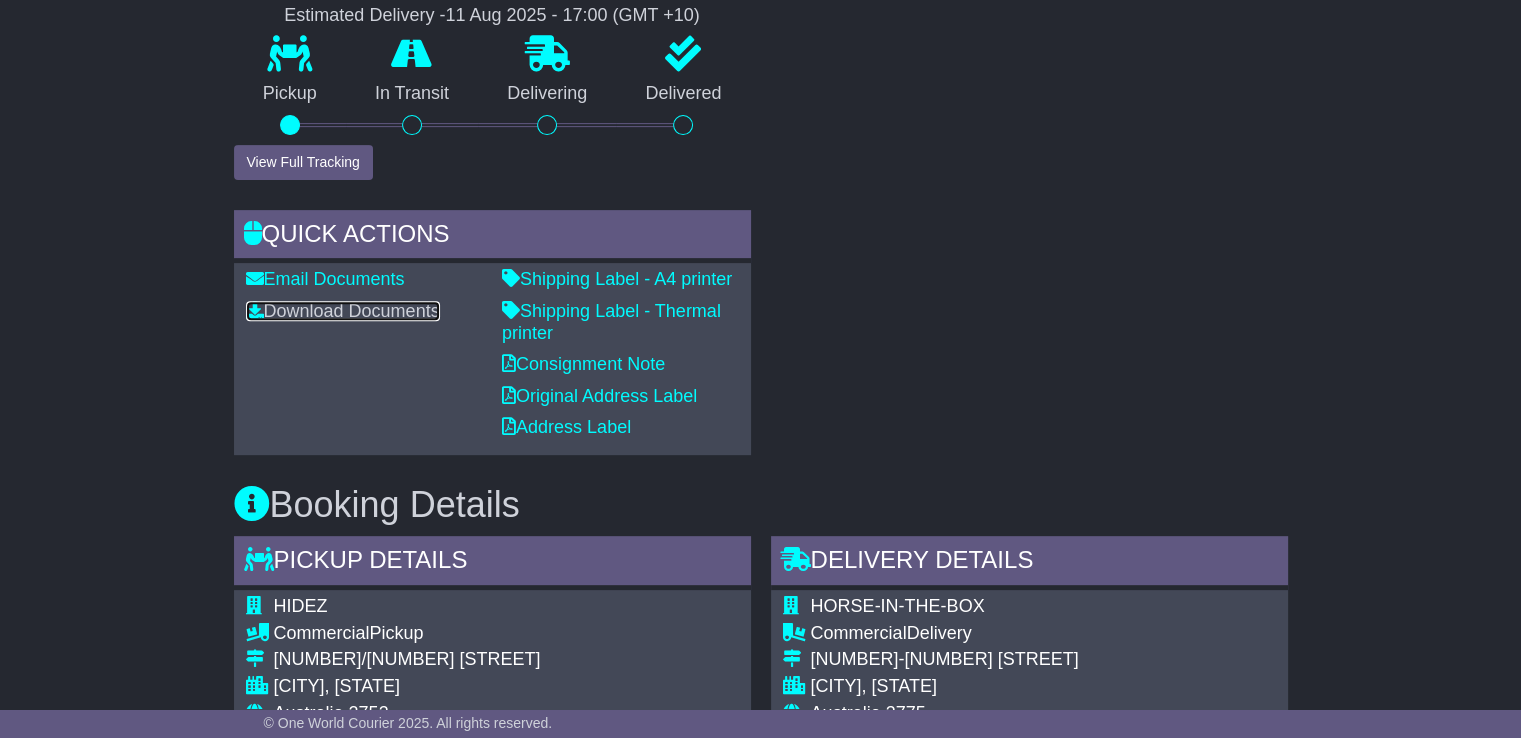 click on "Download Documents" at bounding box center [343, 311] 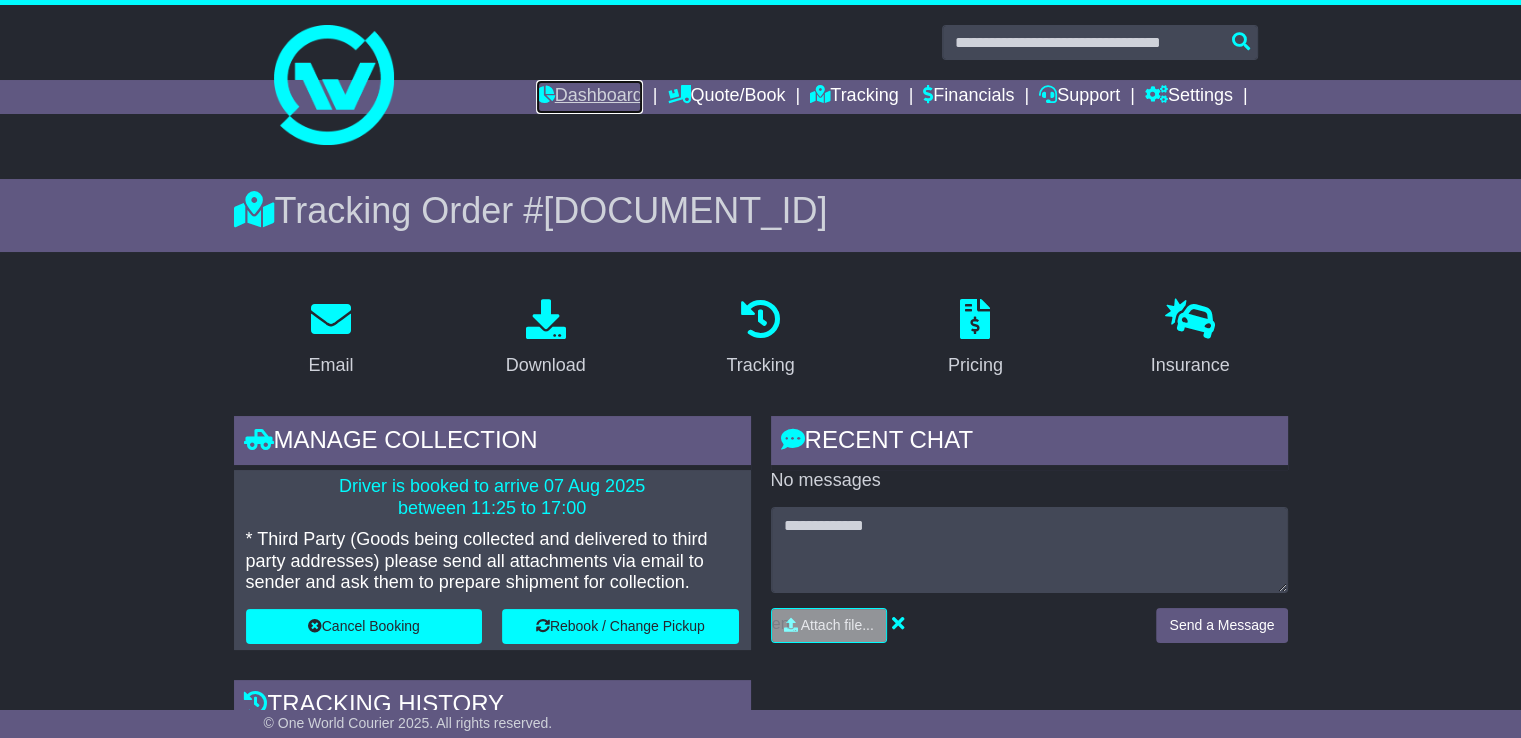click on "Dashboard" at bounding box center [589, 97] 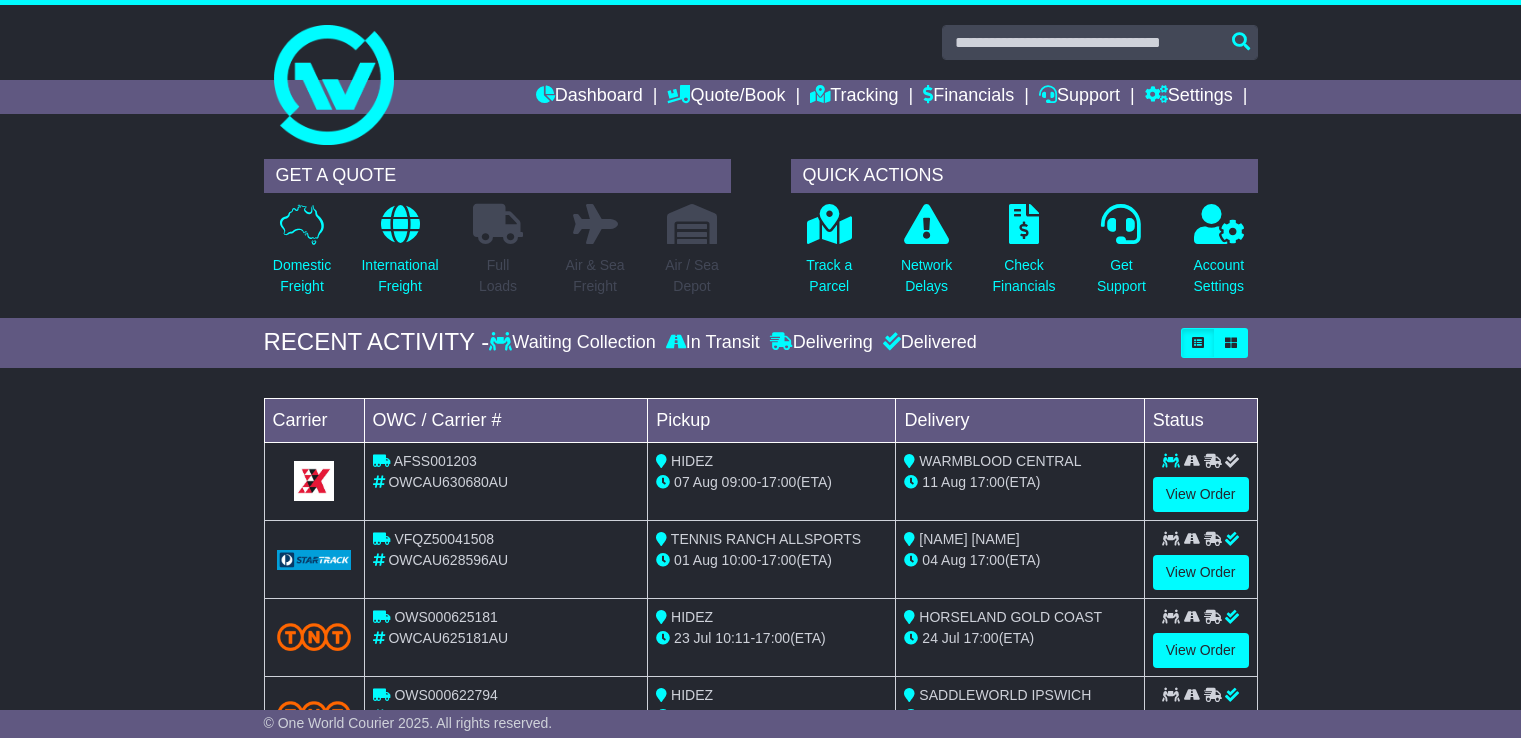scroll, scrollTop: 0, scrollLeft: 0, axis: both 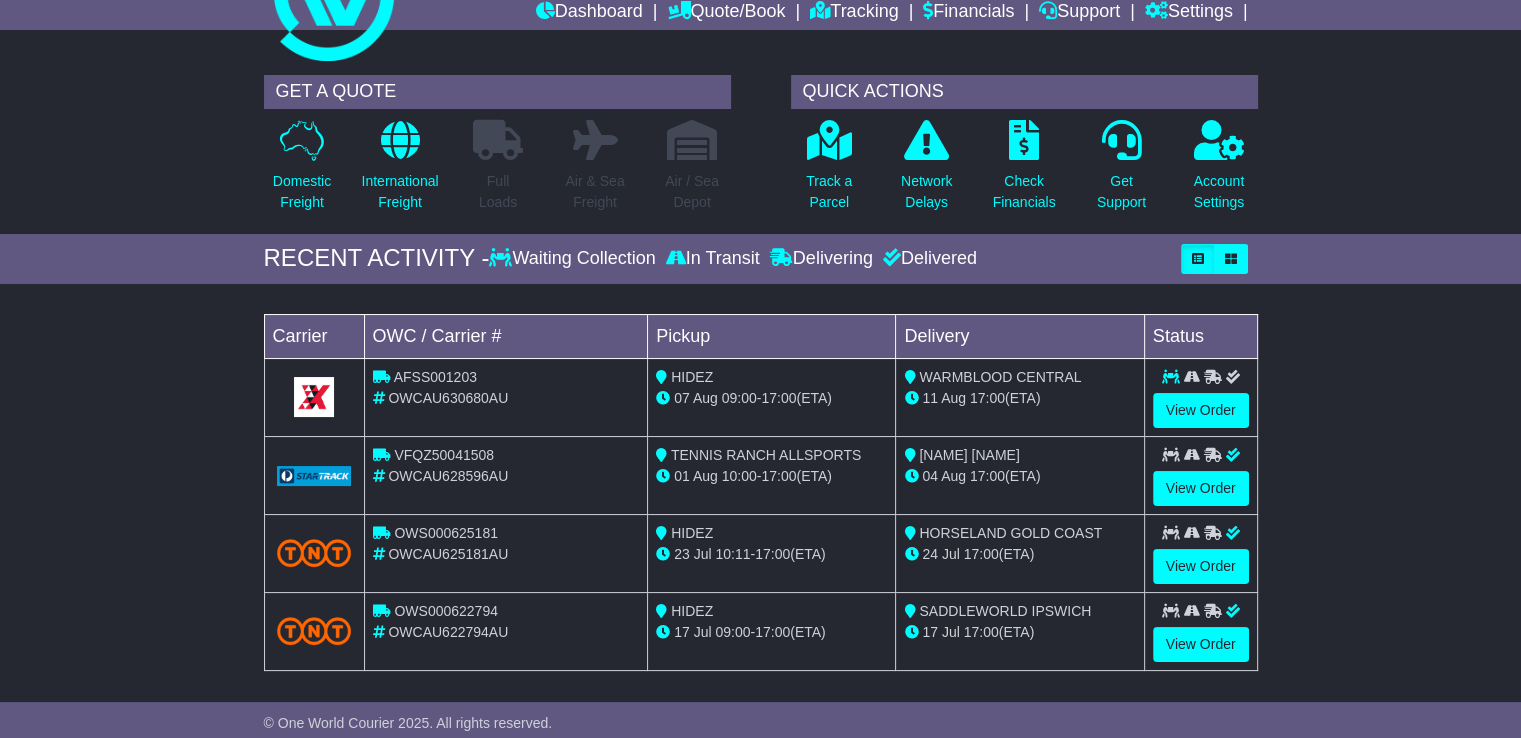 click on "[NAME] [NAME]" at bounding box center [1019, 455] 